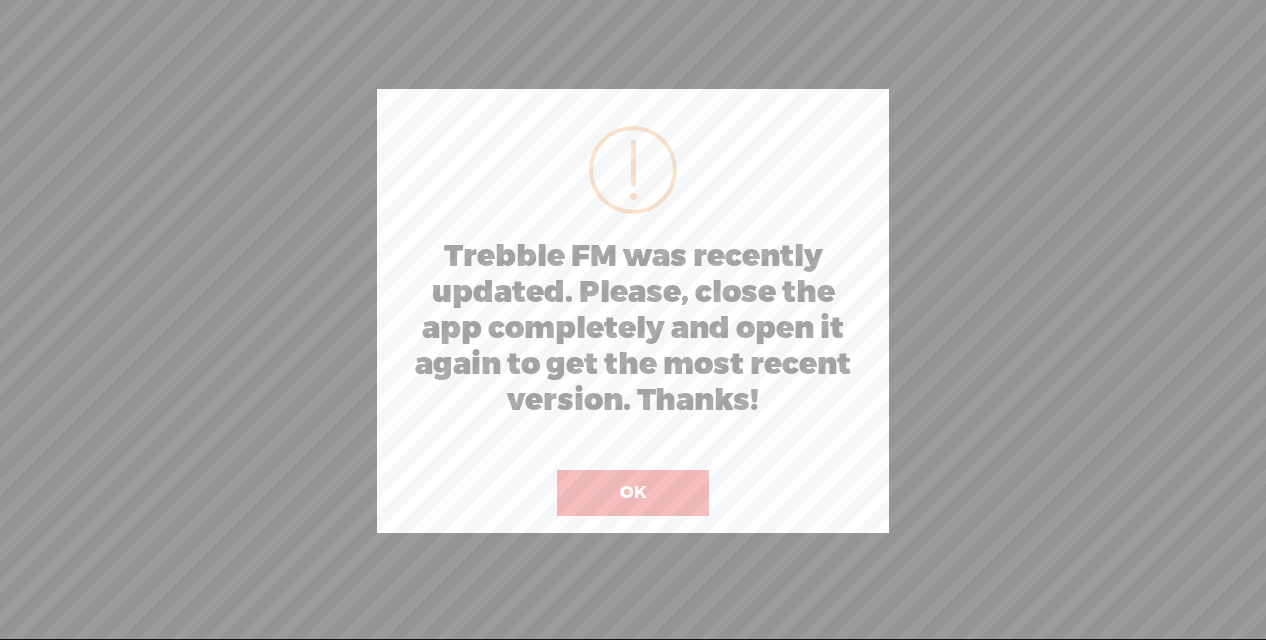 scroll, scrollTop: 0, scrollLeft: 0, axis: both 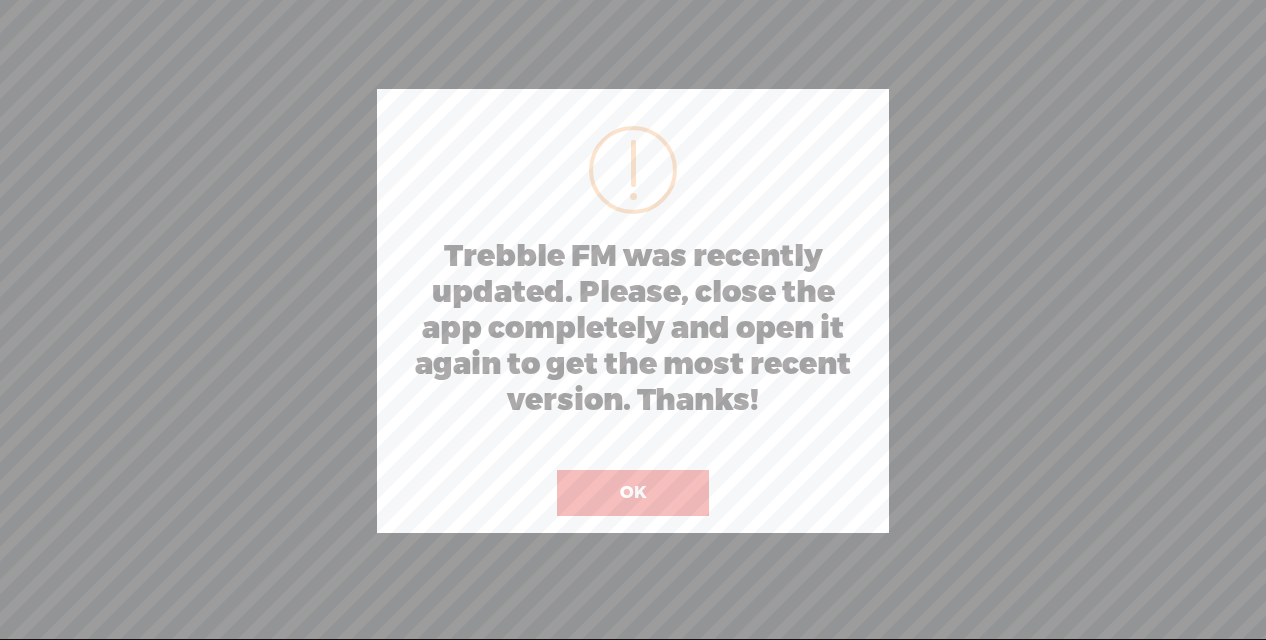 click on "OK" at bounding box center (633, 493) 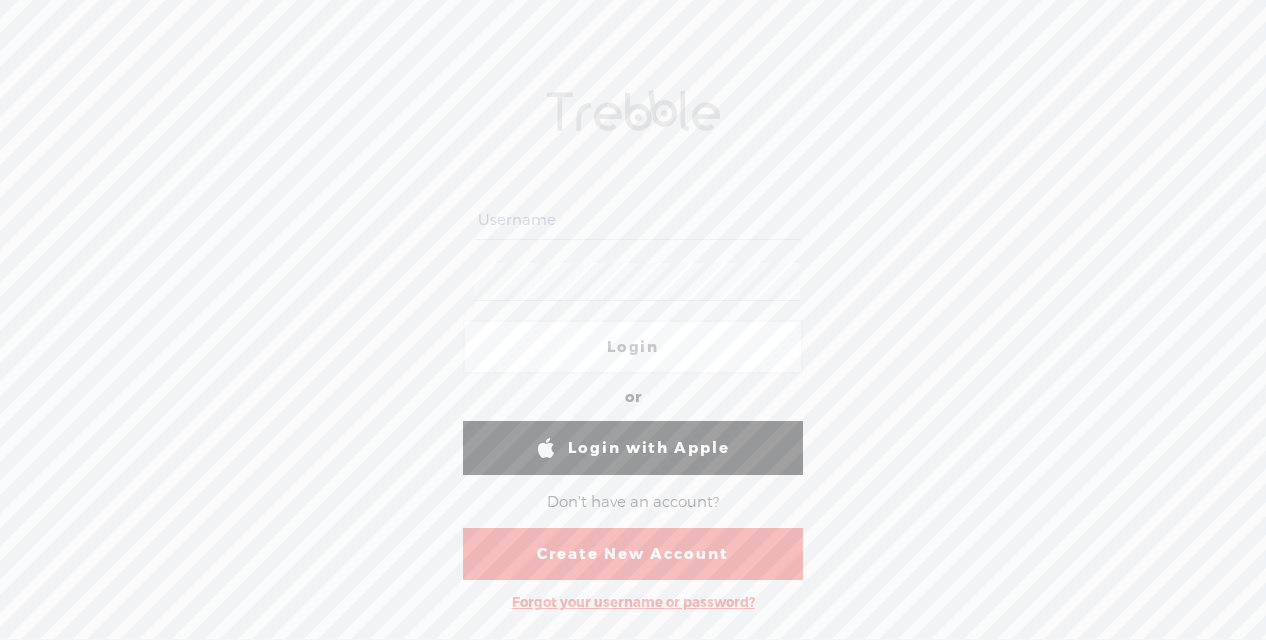 scroll, scrollTop: 0, scrollLeft: 0, axis: both 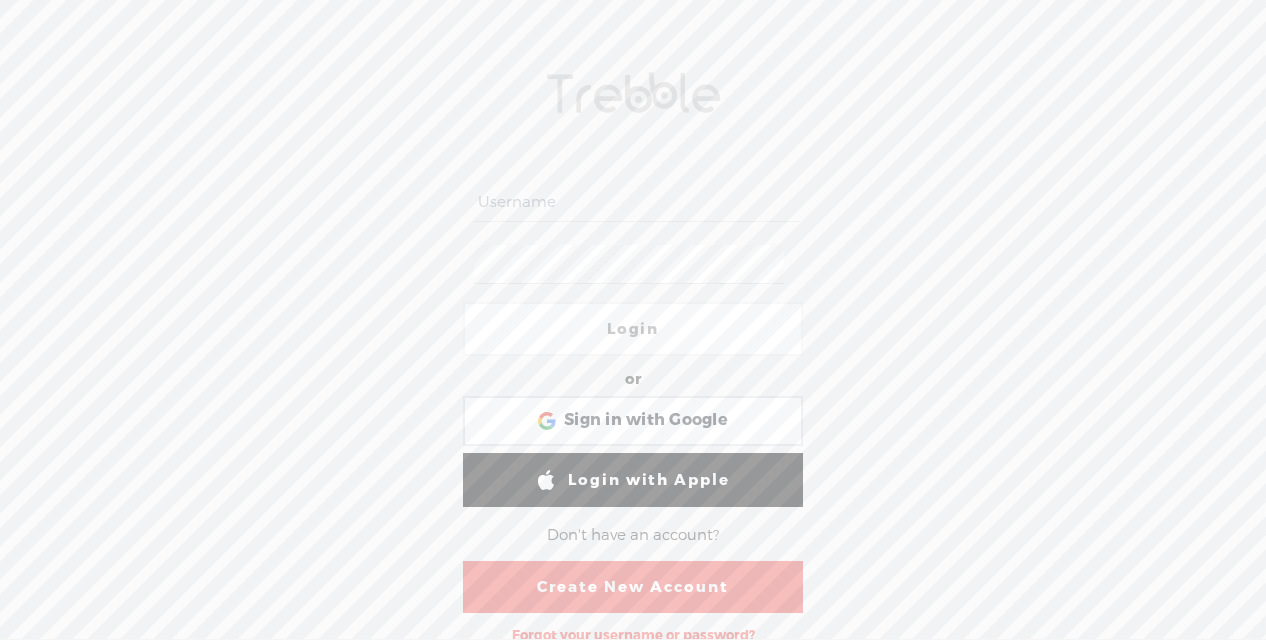 type on "homes@[EXAMPLE].com" 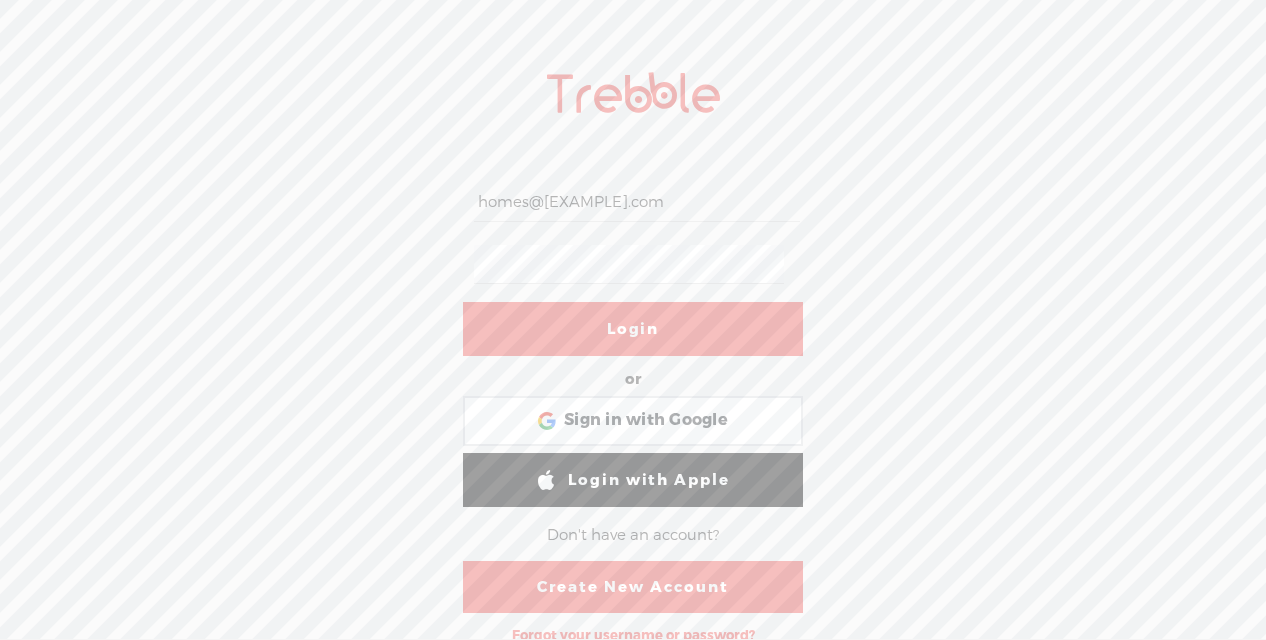 click on "Login" at bounding box center (633, 329) 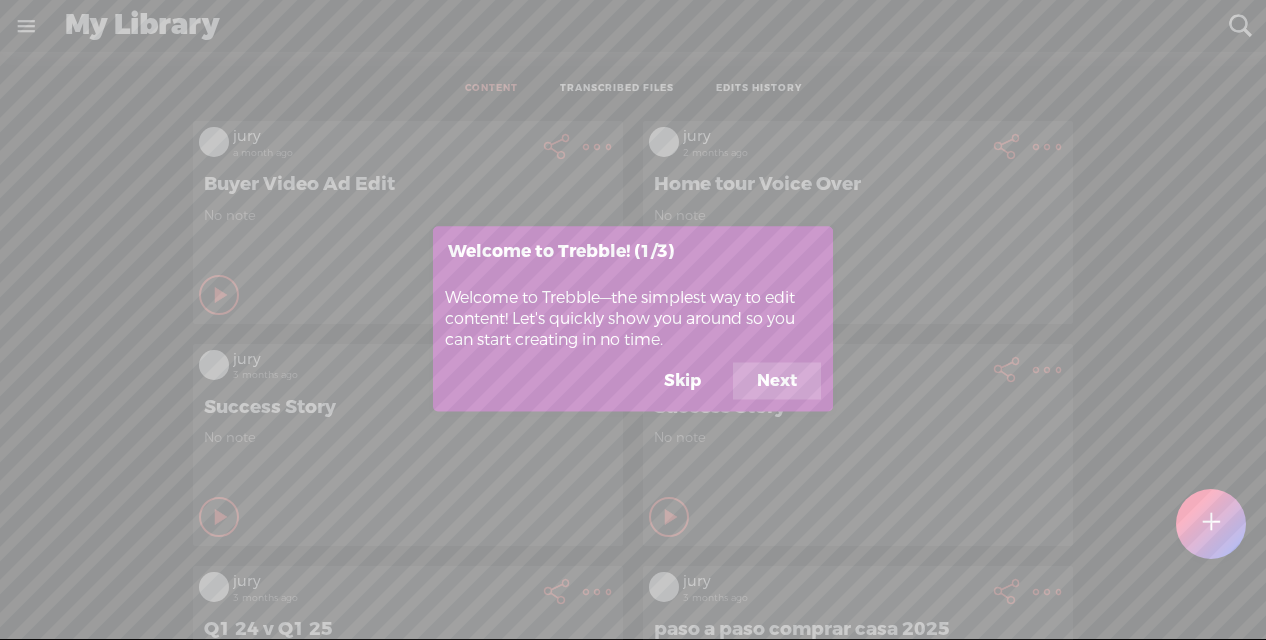 click on "Skip" at bounding box center (682, 381) 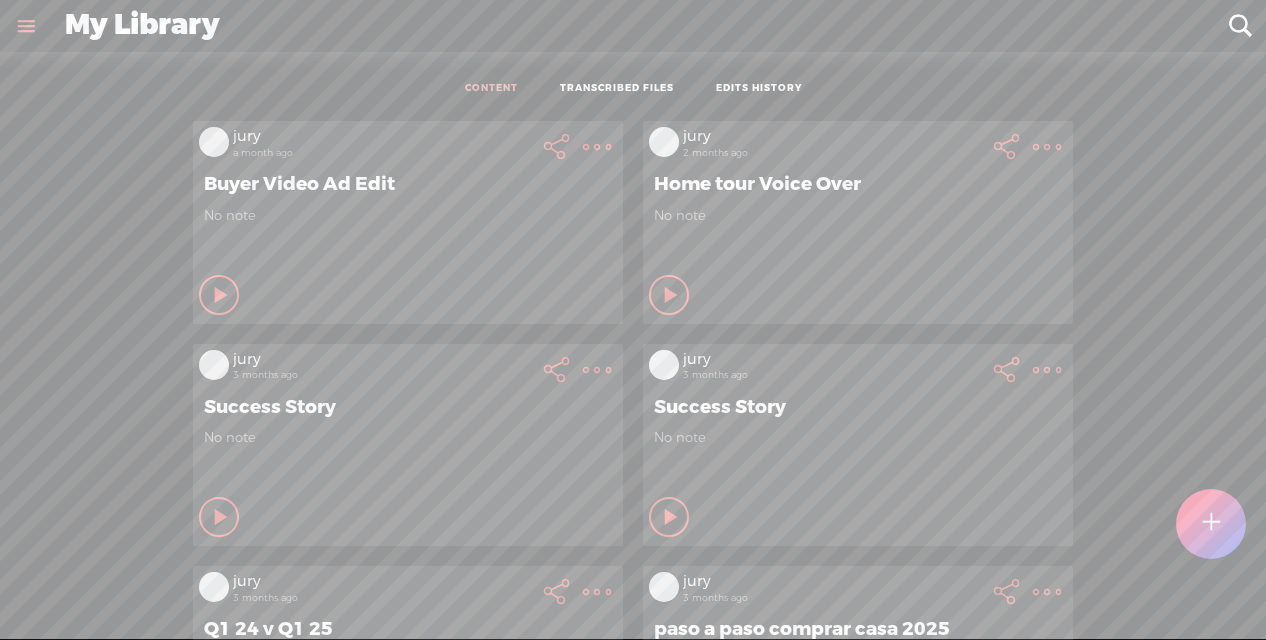 click at bounding box center (1211, 524) 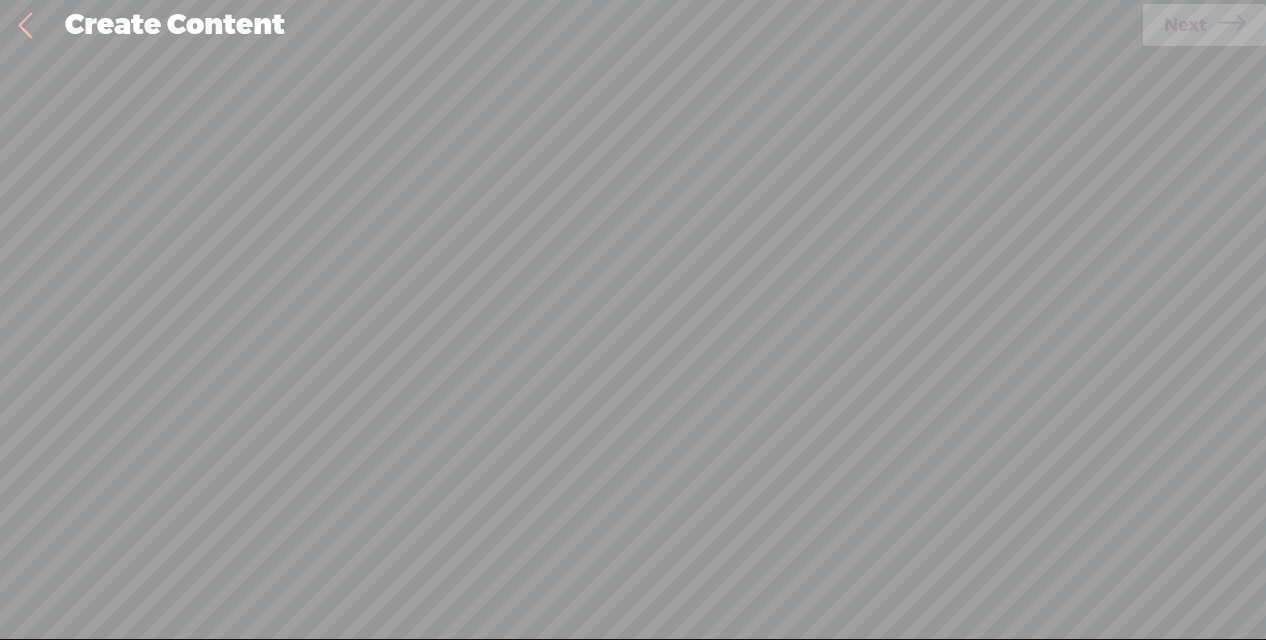 click on "Import Mode Import Mode Record Mode
Text Language: *:
English (US)
English (US)
English (GB)
English (AU)
Spanish (US)
Portuguese (Brazil)
Text to convert in audio: *
Text Language: *
English (US)
English (US)
Voice Profile: *
Female
Female
Voice Tone: *
General
General
Newscast
Text to convert in audio: *
words remaining
Instructions for the voice actor:
Help the voice actor understand the emotion, tone, and speed of your text.
0:00" at bounding box center (633, 345) 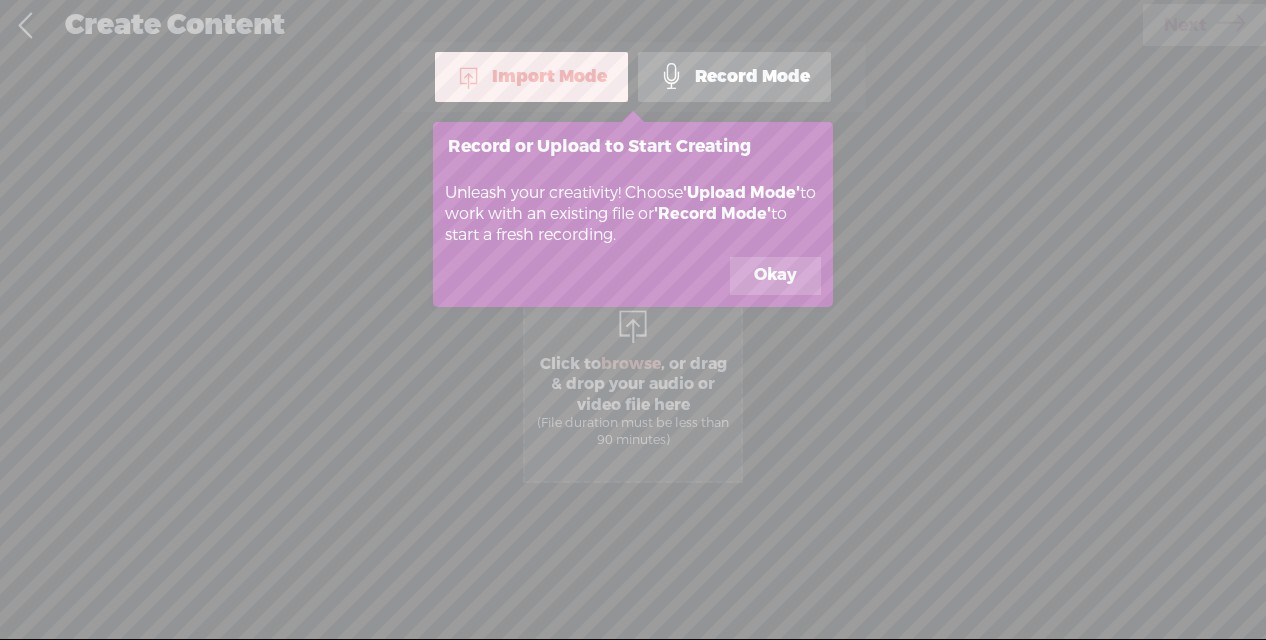 click on "Okay" at bounding box center [775, 276] 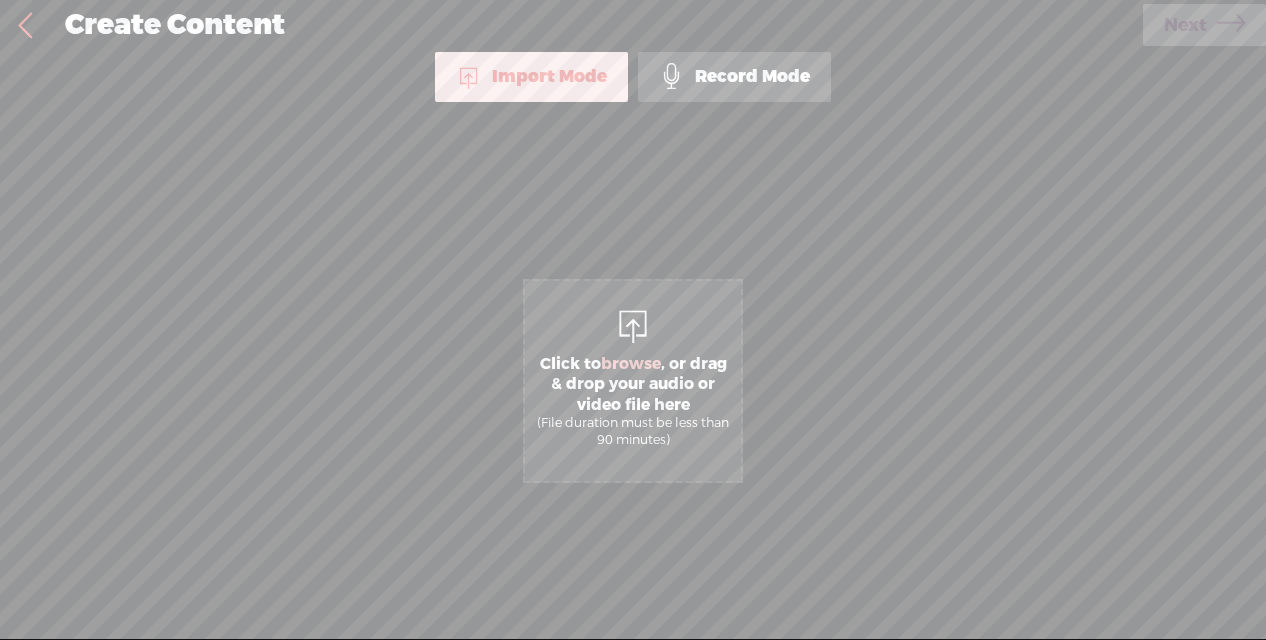 click on "Record Mode" at bounding box center (734, 77) 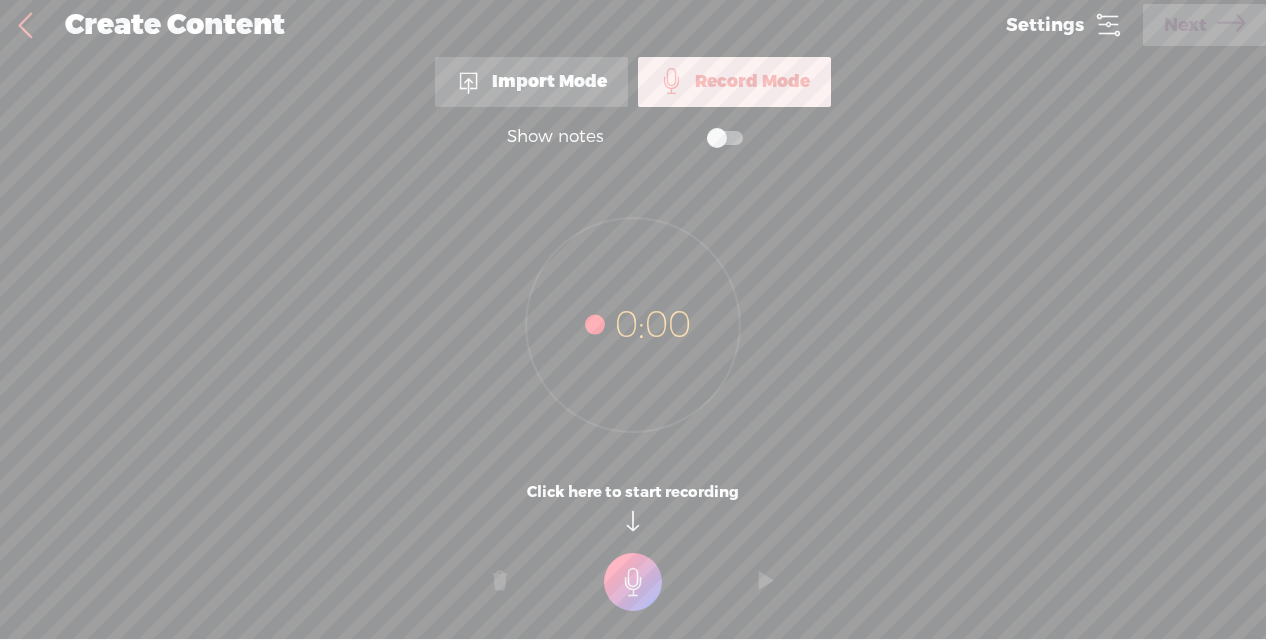 click at bounding box center (705, 137) 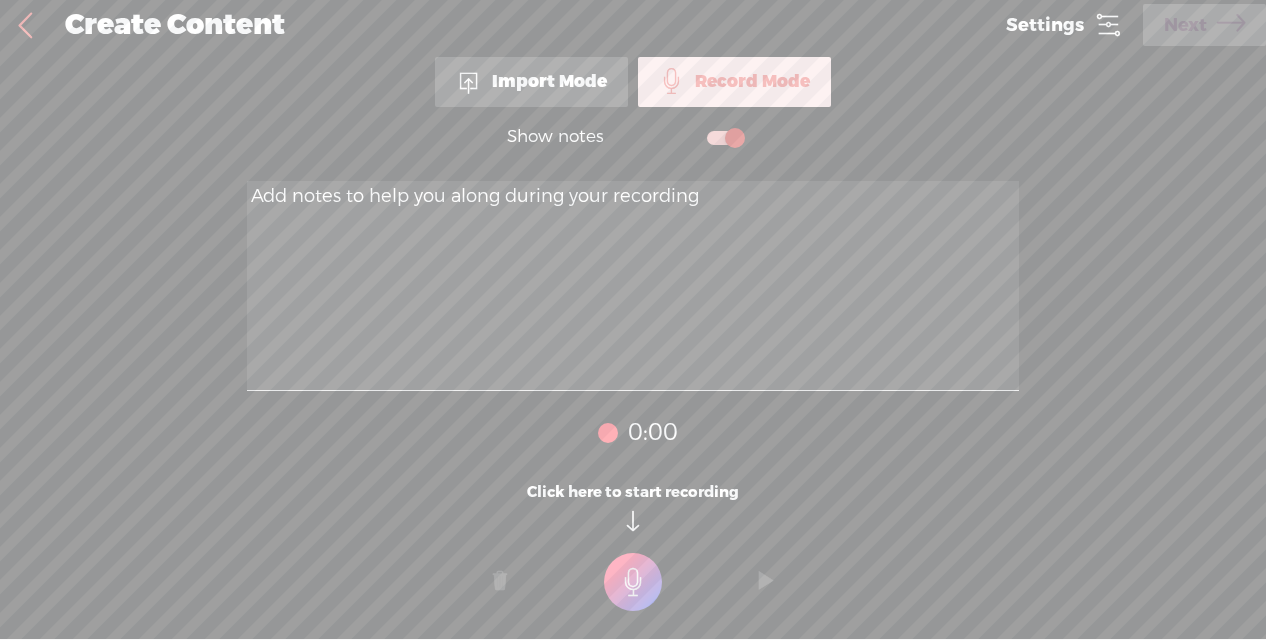 click at bounding box center (633, 286) 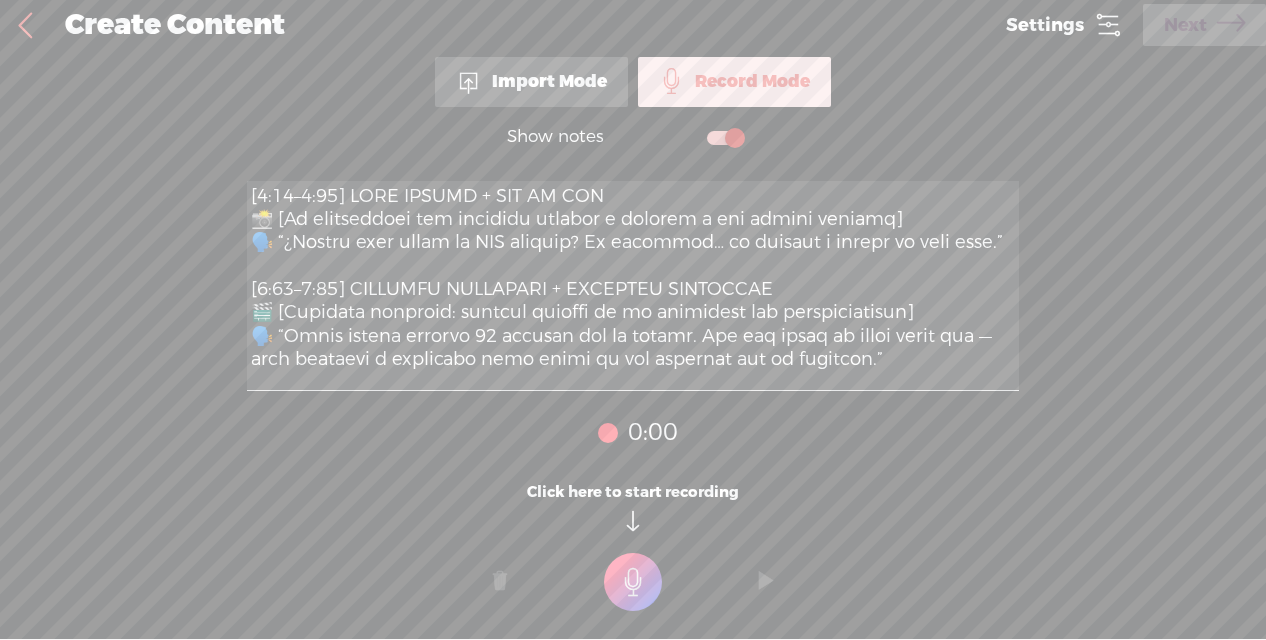 scroll, scrollTop: 356, scrollLeft: 0, axis: vertical 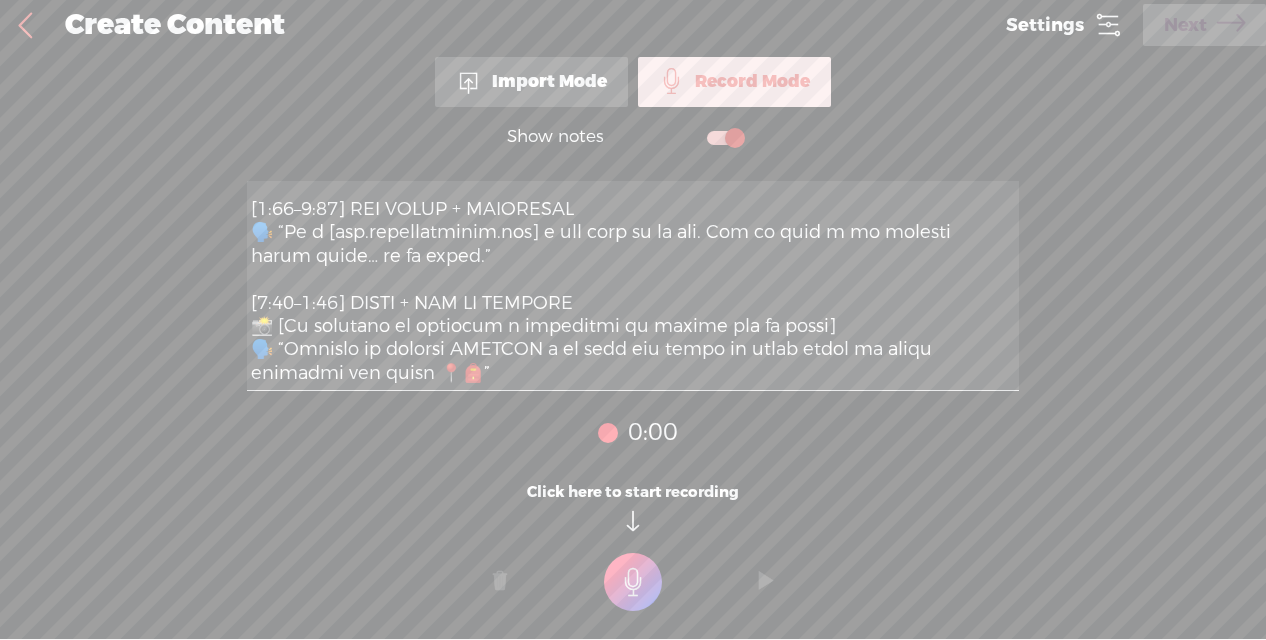 click at bounding box center (633, 286) 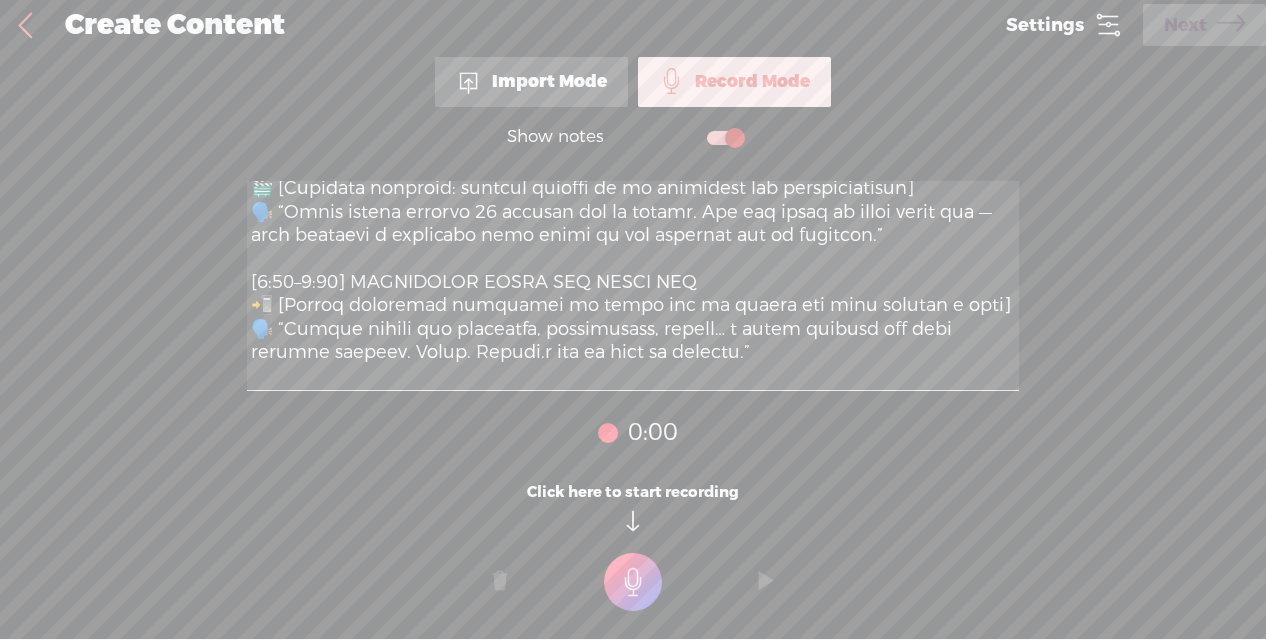 scroll, scrollTop: 123, scrollLeft: 0, axis: vertical 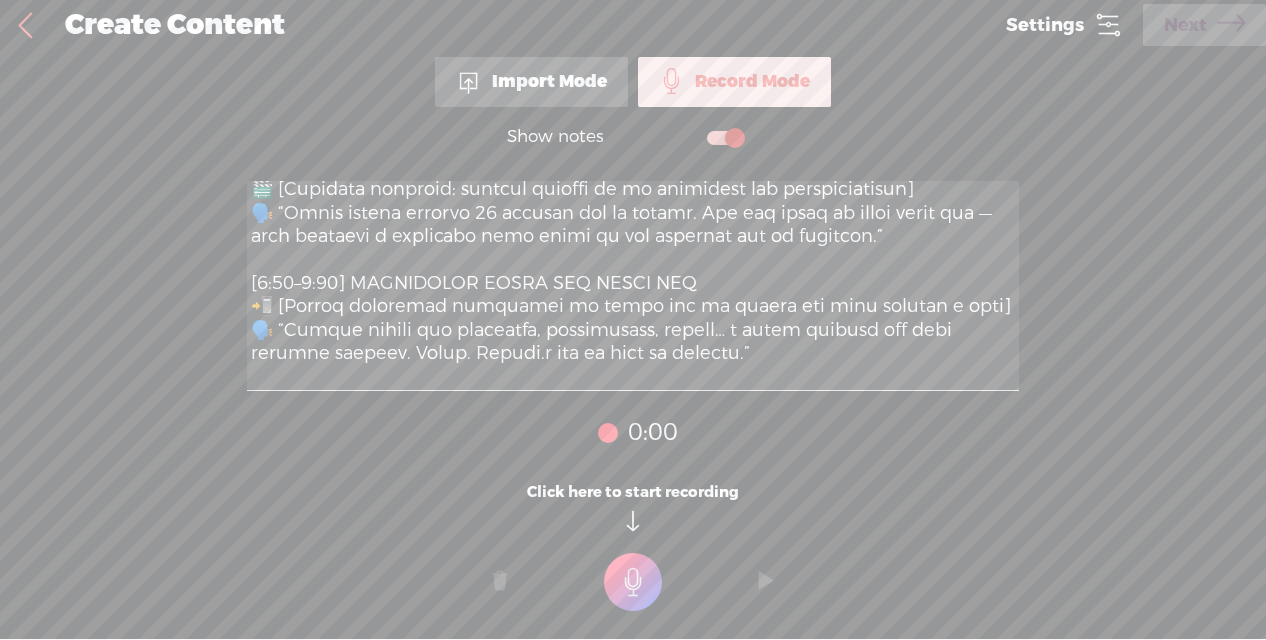 click at bounding box center (633, 286) 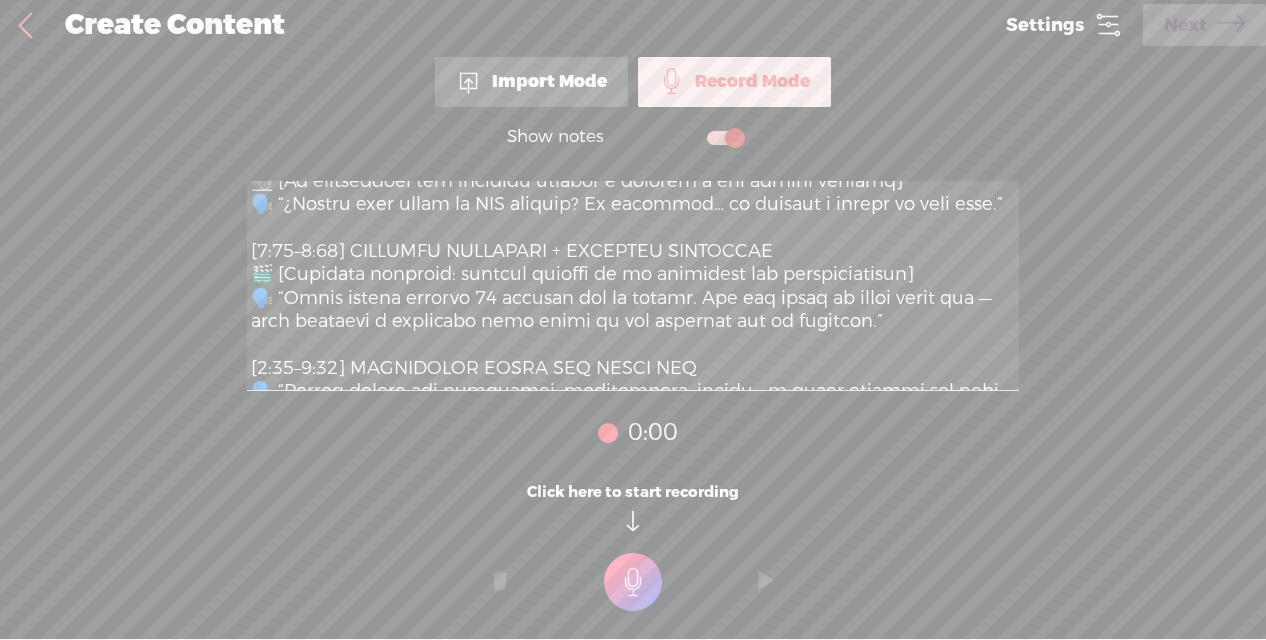 scroll, scrollTop: 30, scrollLeft: 0, axis: vertical 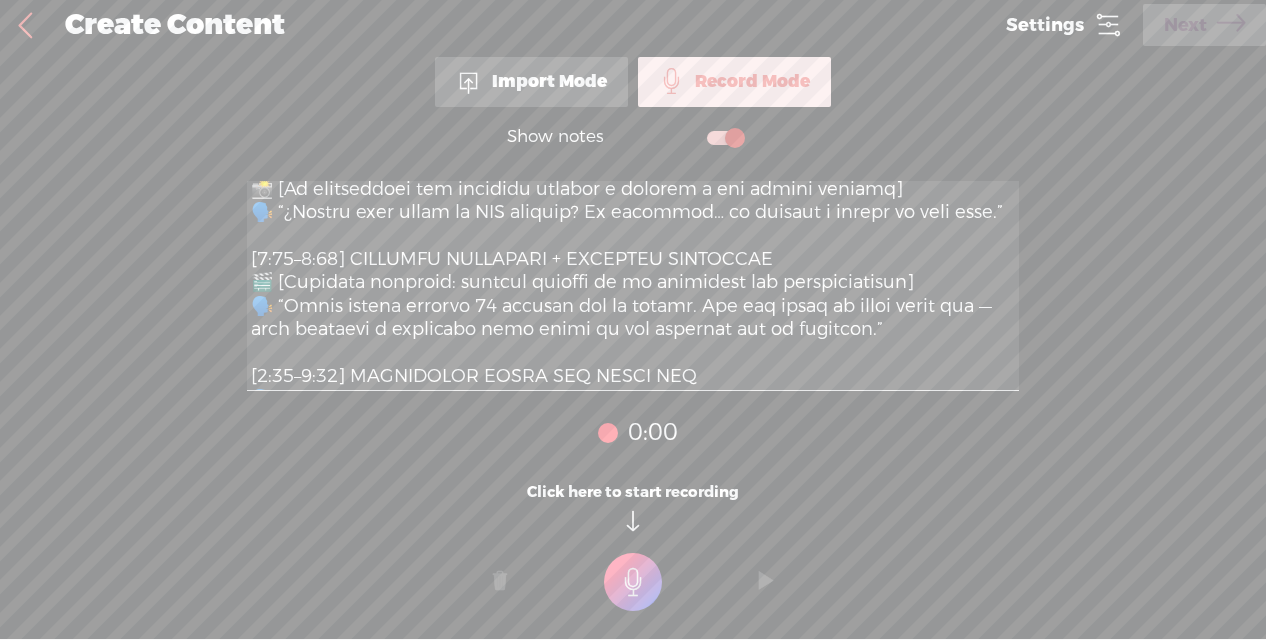 click at bounding box center (633, 286) 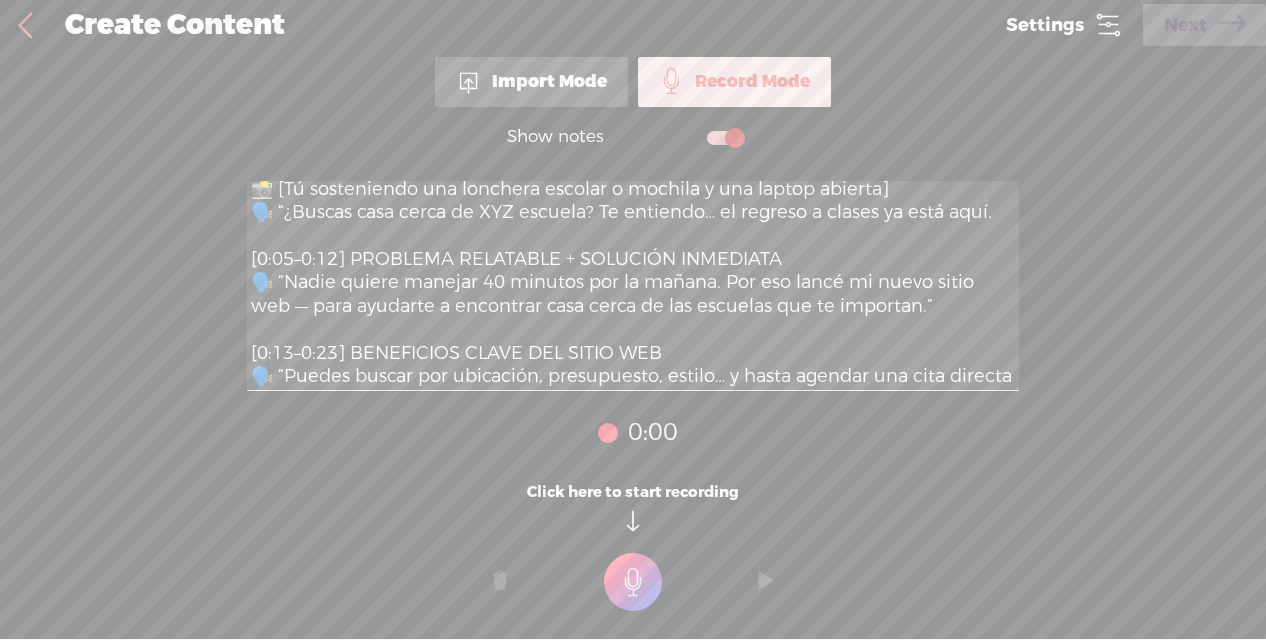 scroll, scrollTop: 0, scrollLeft: 0, axis: both 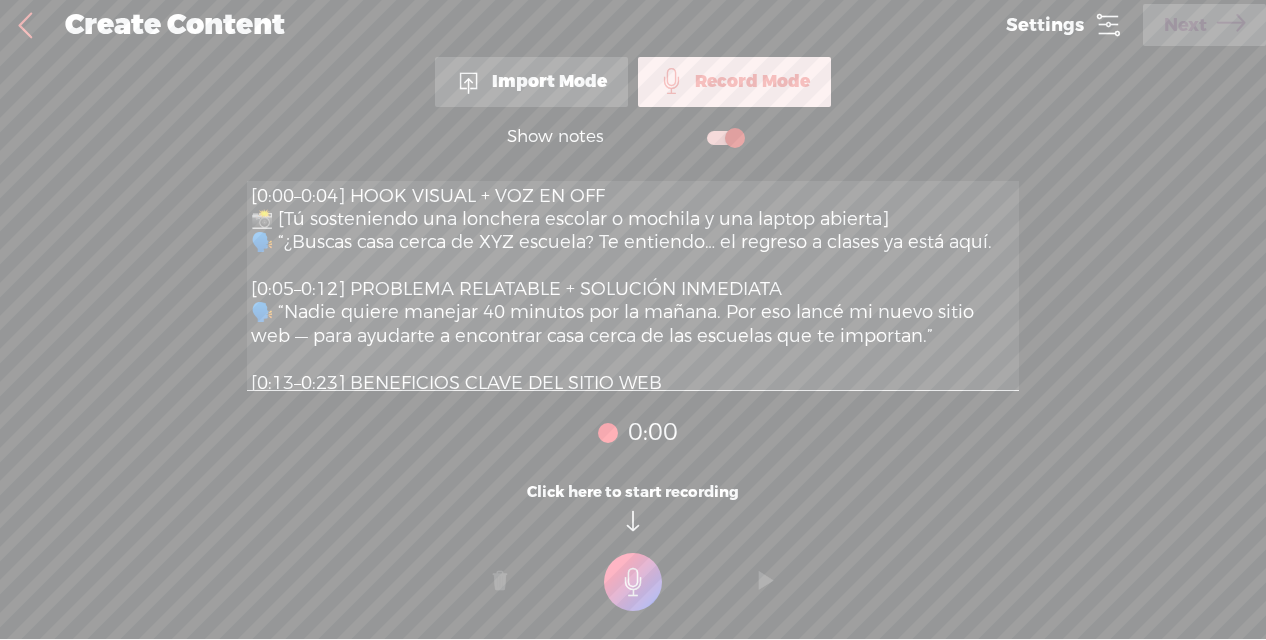 click on "[0:00–0:04] HOOK VISUAL + VOZ EN OFF
📸 [Tú sosteniendo una lonchera escolar o mochila y una laptop abierta]
🗣️ “¿Buscas casa cerca de XYZ escuela? Te entiendo… el regreso a clases ya está aquí.
[0:05–0:12] PROBLEMA RELATABLE + SOLUCIÓN INMEDIATA
🗣️ “Nadie quiere manejar 40 minutos por la mañana. Por eso lancé mi nuevo sitio web — para ayudarte a encontrar casa cerca de las escuelas que te importan.”
[0:13–0:23] BENEFICIOS CLAVE DEL SITIO WEB
🗣️ “Puedes buscar por ubicación, presupuesto, estilo… y hasta agendar una cita directa conmigo. Fácil. Rápido.y con tu guia en español.”
[0:24–0:30] CTA CLARO + EMOCIONAL
🗣️ “Ve a [www.juryhernandez.com] o haz clic en mi bio. Que la casa y la escuela estén cerca… sí se puede.”
[0:31–0:38] OUTRO + CTA DE MENSAJE
🗣️ “Mándame la palabra ESCUELA y te paso una lista de casas cerca de donde estudian tus hijos 📍🎒”" at bounding box center (633, 286) 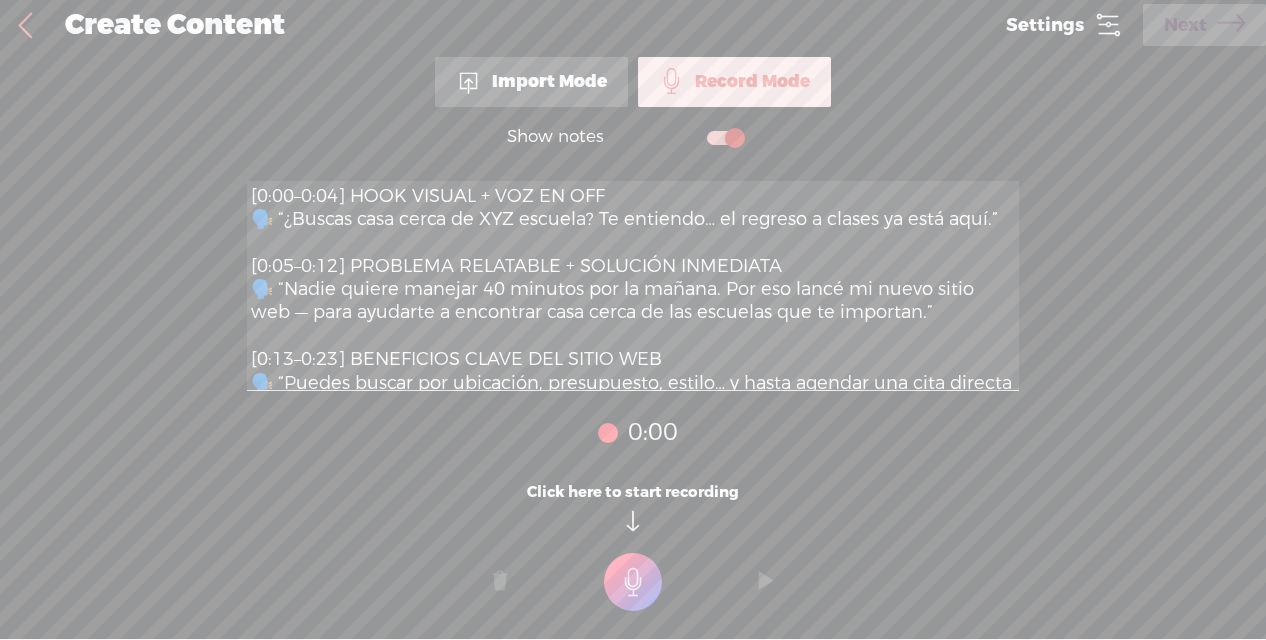 click on "[0:00–0:04] HOOK VISUAL + VOZ EN OFF
🗣️ “¿Buscas casa cerca de XYZ escuela? Te entiendo… el regreso a clases ya está aquí.”
[0:05–0:12] PROBLEMA RELATABLE + SOLUCIÓN INMEDIATA
🗣️ “Nadie quiere manejar 40 minutos por la mañana. Por eso lancé mi nuevo sitio web — para ayudarte a encontrar casa cerca de las escuelas que te importan.”
[0:13–0:23] BENEFICIOS CLAVE DEL SITIO WEB
🗣️ “Puedes buscar por ubicación, presupuesto, estilo… y hasta agendar una cita directa conmigo. Fácil. Rápido.y con tu guia en español.”
[0:24–0:30] CTA CLARO + EMOCIONAL
🗣️ “Ve a [www.juryhernandez.com] o haz clic en mi bio. Que la casa y la escuela estén cerca… sí se puede.”
[0:31–0:38] OUTRO + CTA DE MENSAJE
🗣️ “Mándame la palabra ESCUELA y te paso una lista de casas cerca de donde estudian tus hijos 📍🎒”" at bounding box center [633, 286] 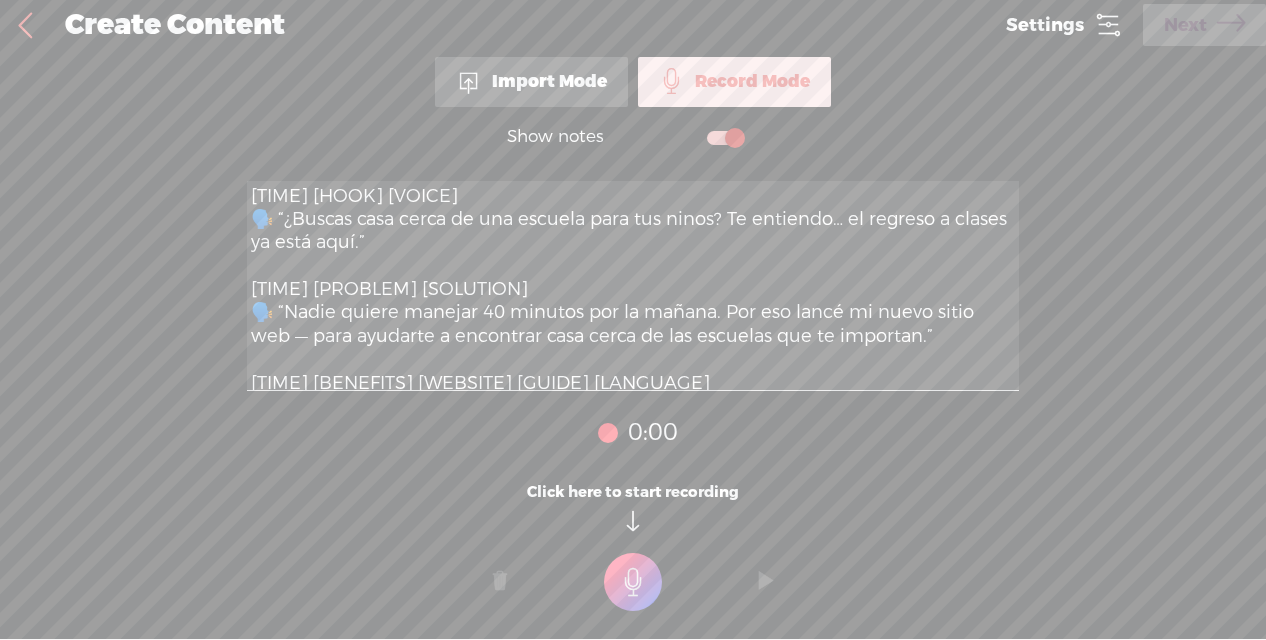 type on "[TIME] [HOOK] [VOICE]
🗣️ “¿Buscas casa cerca de una escuela para tus ninos? Te entiendo… el regreso a clases ya está aquí.”
[TIME] [PROBLEM] [SOLUTION]
🗣️ “Nadie quiere manejar 40 minutos por la mañana. Por eso lancé mi nuevo sitio web — para ayudarte a encontrar casa cerca de las escuelas que te importan.”
[TIME] [BENEFITS] [WEBSITE] [GUIDE] [LANGUAGE]
[TIME] [CTA] [EMOTIONAL]
🗣️ “Ve a [WEBSITE] o haz clic en mi bio. Que la casa y la escuela estén cerca… sí se puede.”
[TIME] [OUTRO] [MESSAGE]
🗣️ “Mándame la palabra ESCUELA y te paso una lista de casas cerca de donde estudian tus hijos 📍🎒”" 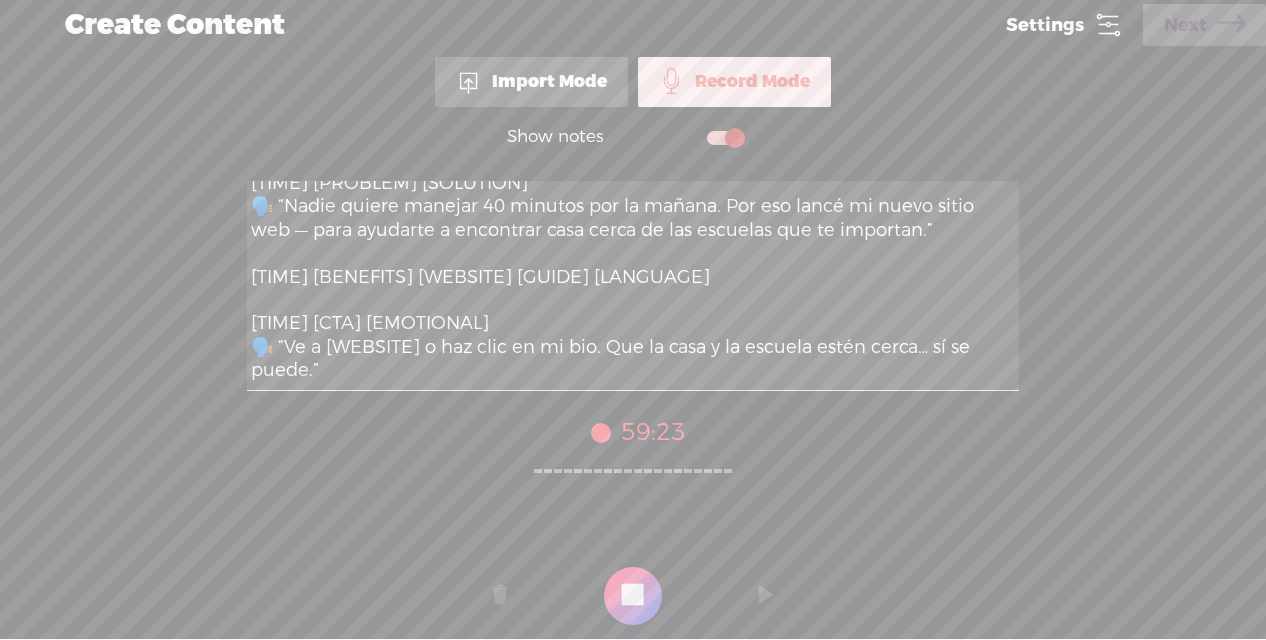 scroll, scrollTop: 105, scrollLeft: 0, axis: vertical 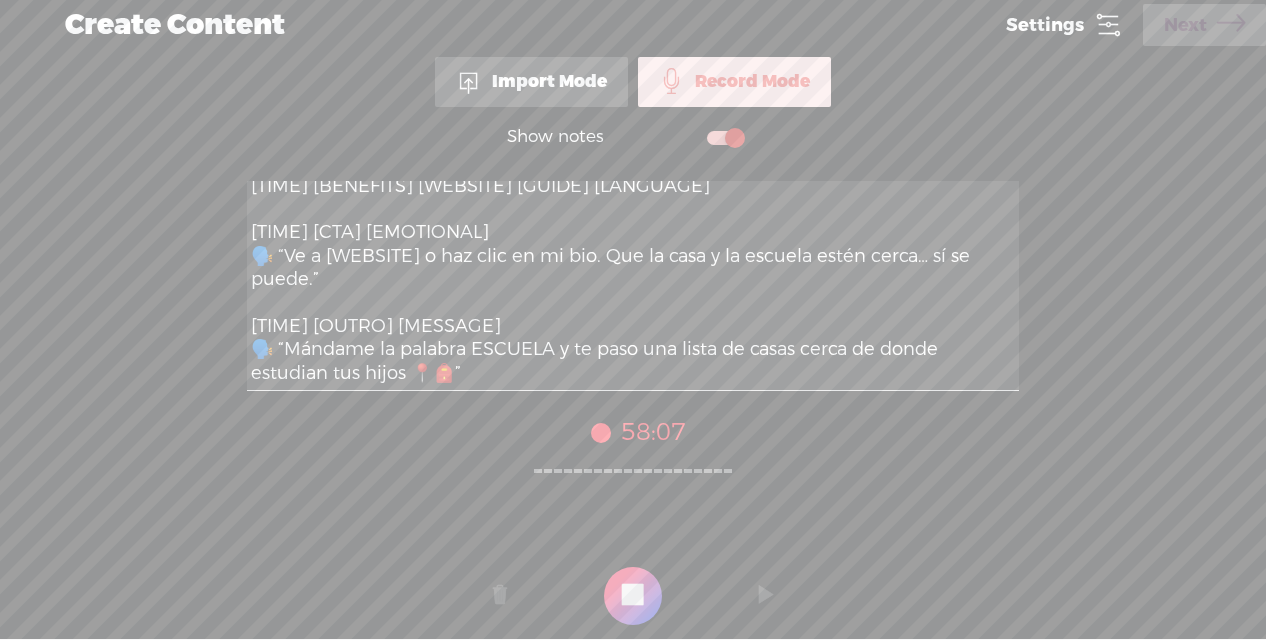 click at bounding box center (633, 596) 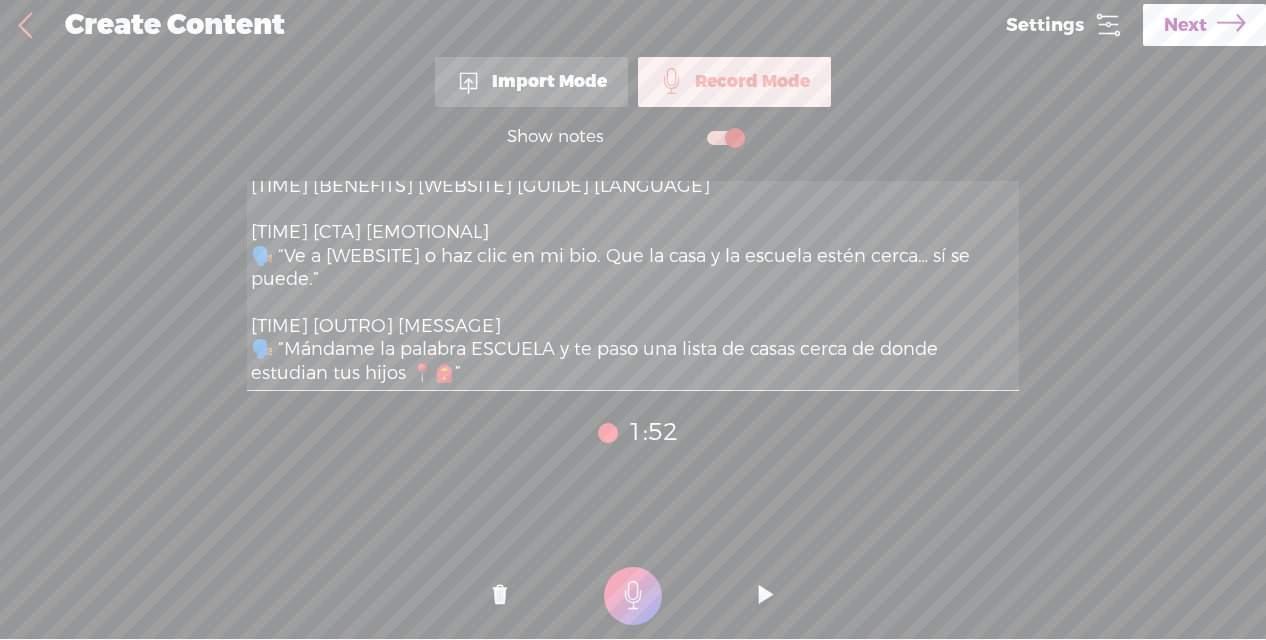 click on "Next" at bounding box center (1185, 25) 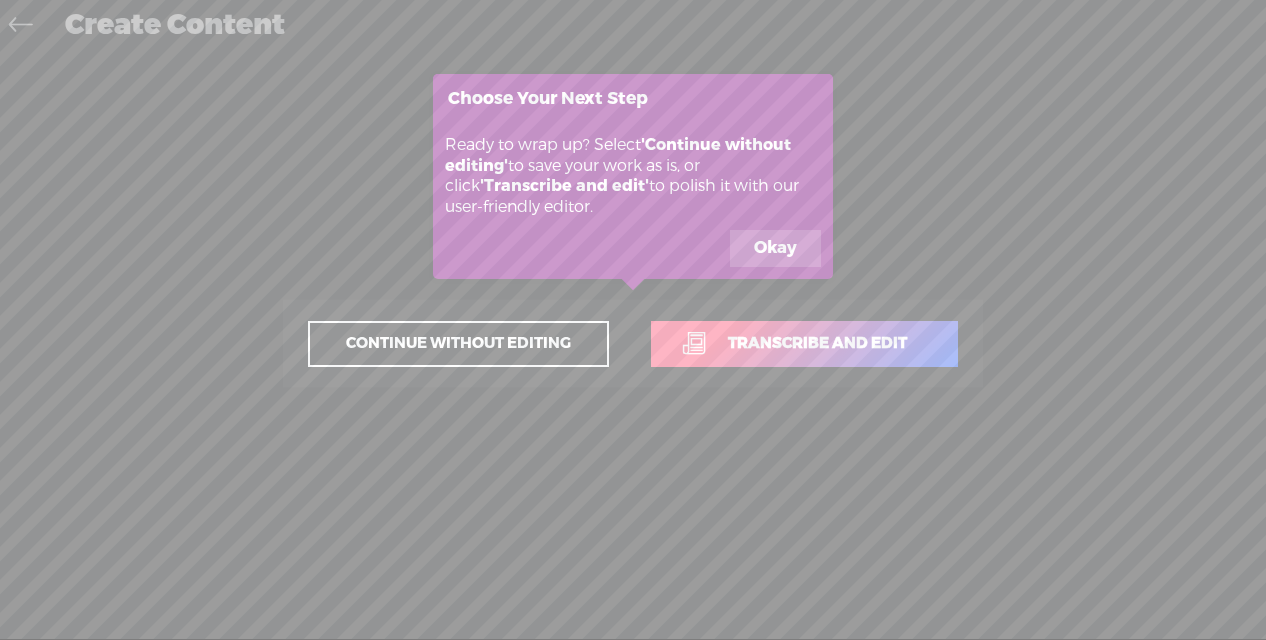 click on "Transcribe and edit" at bounding box center (817, 343) 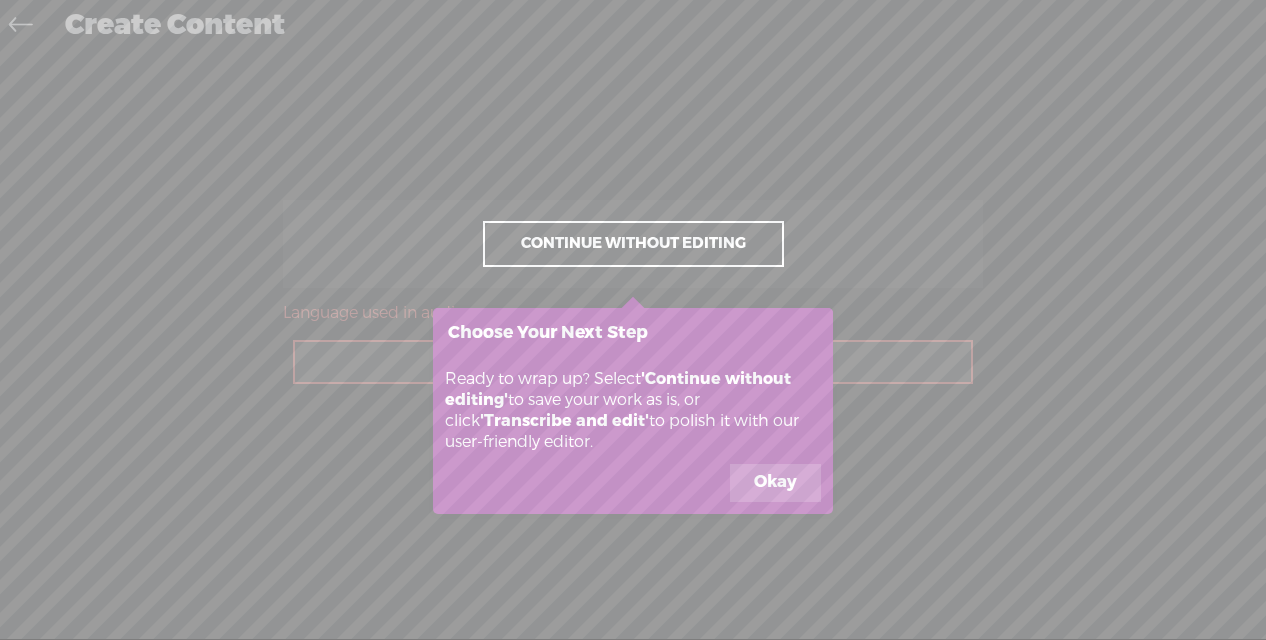 click on "Okay" at bounding box center (775, 483) 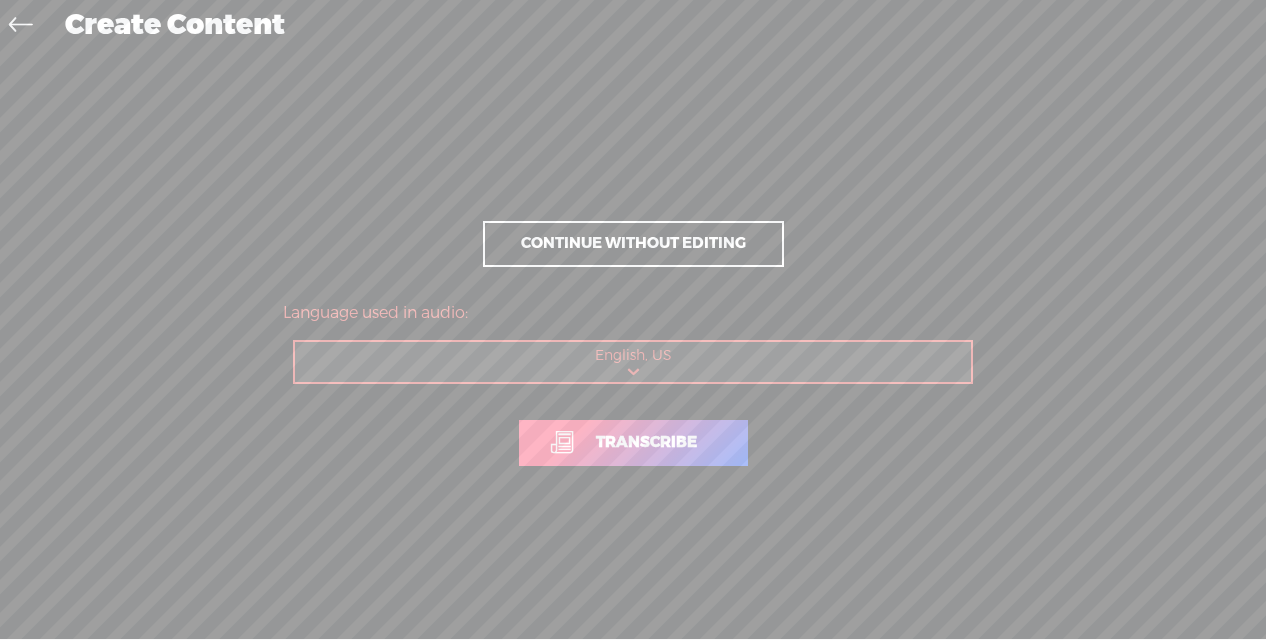 click on "Choose a language
Afrikaans Albanian Amharic Arabic, Gulf Arabic, Modern Standard Armenian Assamese Azerbaijani Bashkir Basque Belarusian Bengali Bosnian Breton Bulgarian Burmese Catalan Chinese, Simplified Chinese, Traditional Croatian Czech Danish Dutch English, Australian English, British English, Indian English, Irish English, New Zealand English, Scottish English, South African English, US English, Welsh Estonian Faroese Farsi Finnish French French, Canadian Galician Georgian German German, Swiss Greek Gujarati Haitian Creole Hausa Hawaiian Hebrew Hindi, Indian Hungarian Icelandic Indonesian Italian Japanese Javanese Kannada Kazakh Khmer Korean Lao Latin Latvian Lingala Lithuanian Luxembourgish Macedonian Malagasy Malay Malayalam Maltese Maori Marathi Mongolian Nepali Norwegian Norwegian Nynorsk Occitan Pashto Persian Polish Portuguese Portuguese, Brazilian Punjabi Romanian Russian Sanskrit Serbian Shona Sindhi Sinhala Slovak Slovenian Somali Spanish Spanish, US Sundanese Swahili" at bounding box center [634, 362] 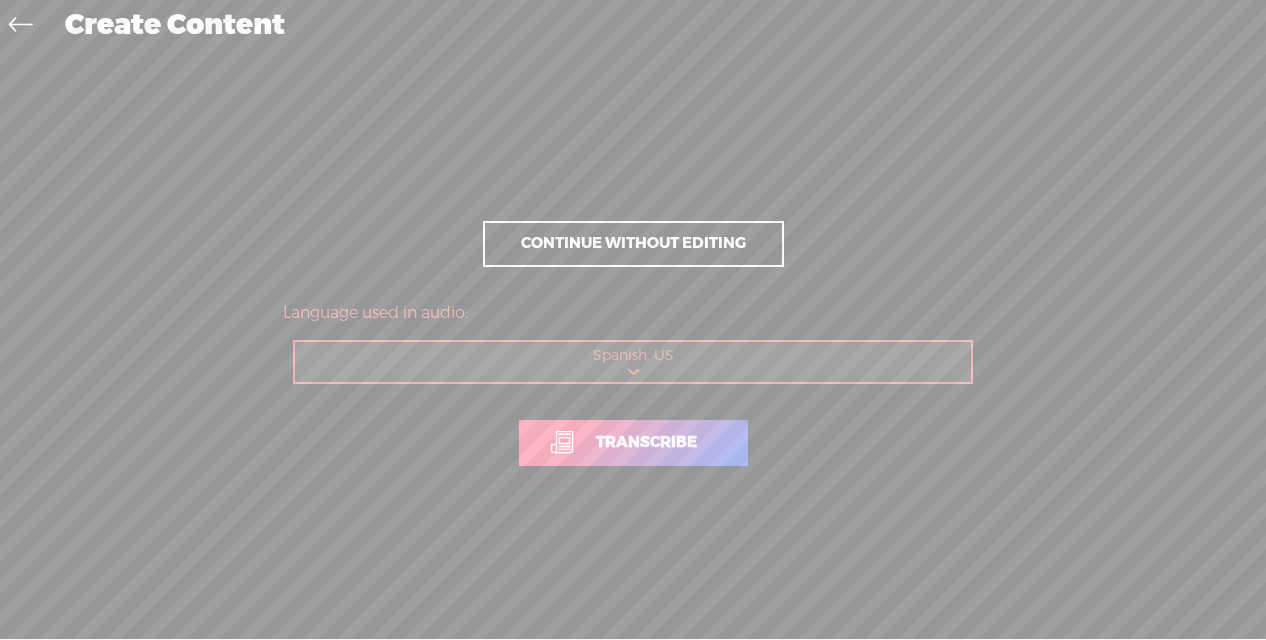 click on "Transcribe" at bounding box center (646, 442) 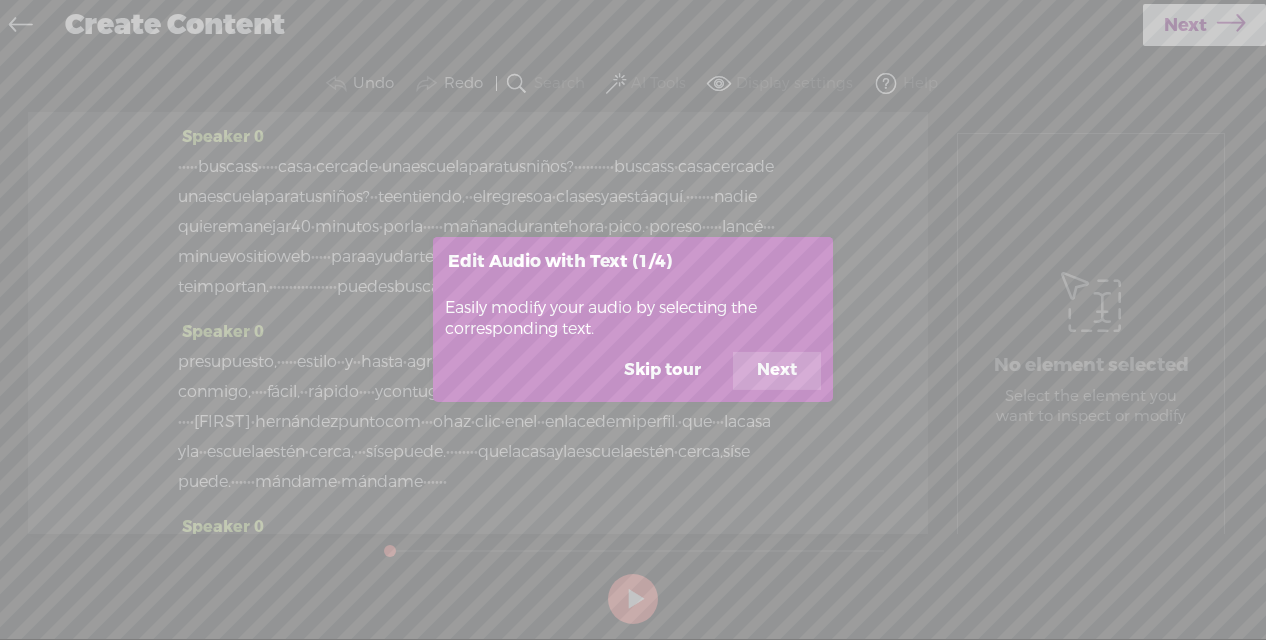 click on "Skip tour" at bounding box center (662, 371) 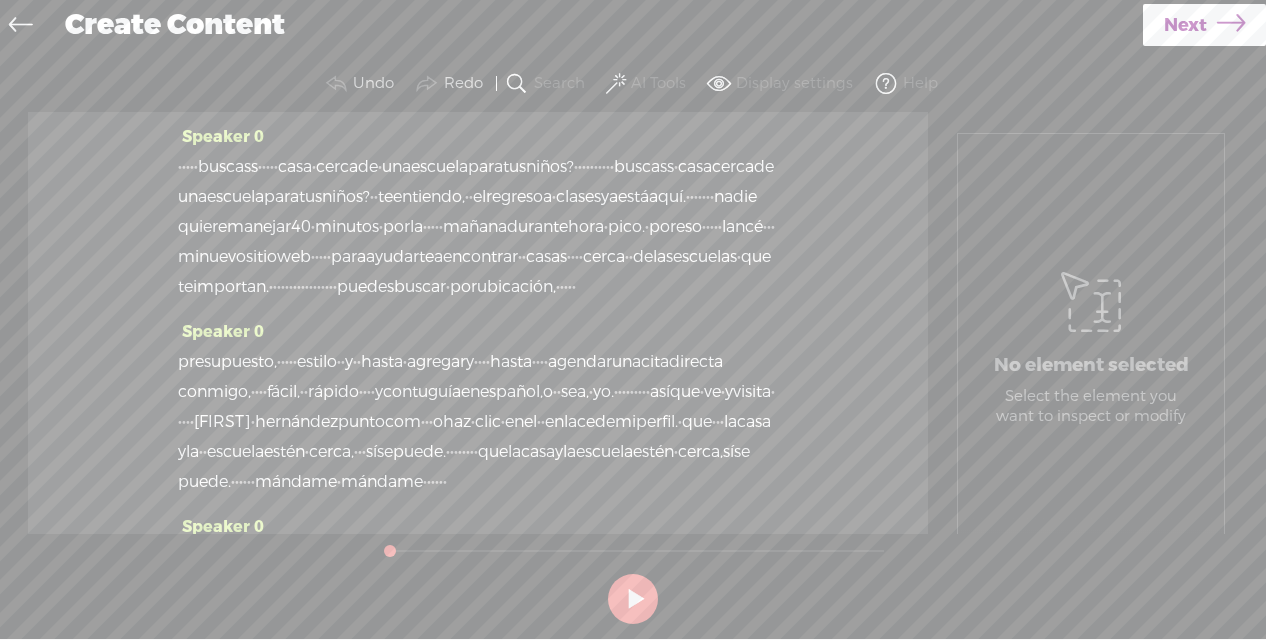 drag, startPoint x: 179, startPoint y: 163, endPoint x: 262, endPoint y: 187, distance: 86.40023 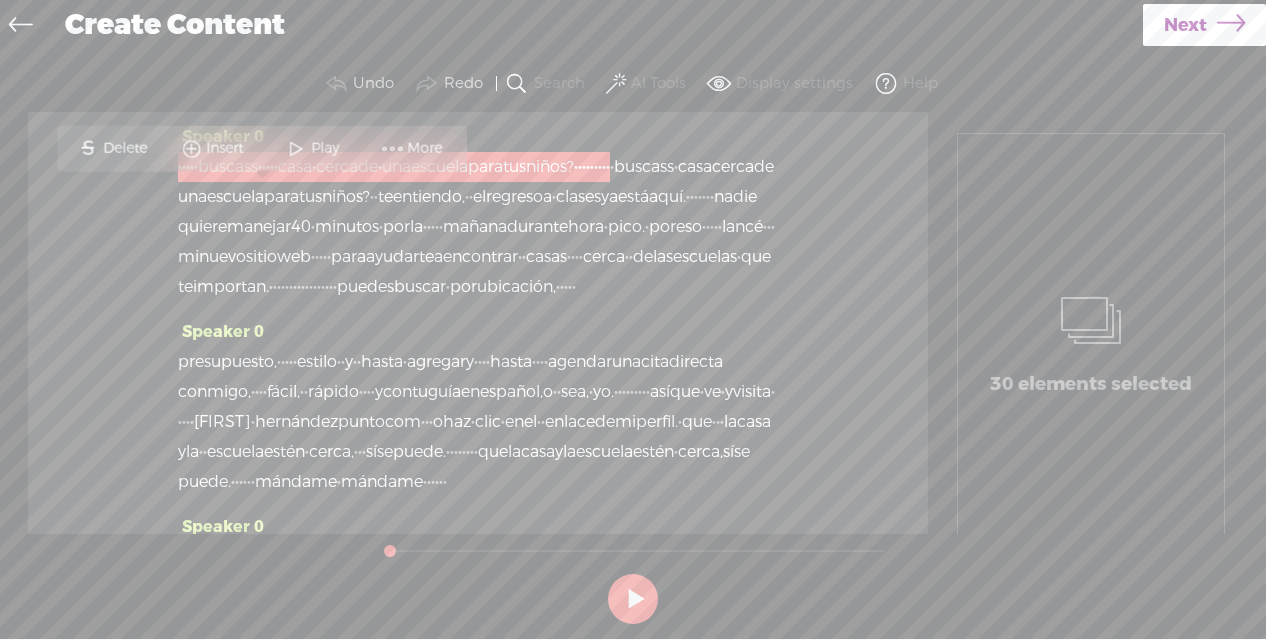 click on "S" at bounding box center [88, 148] 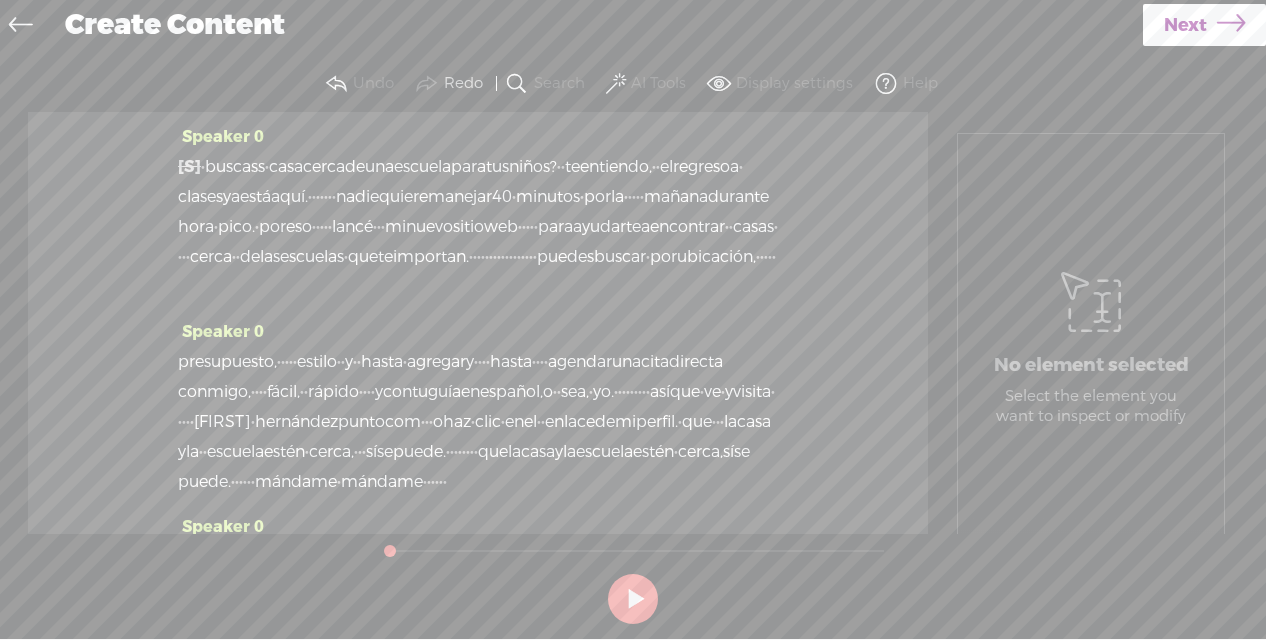 click on "buscass" at bounding box center (235, 167) 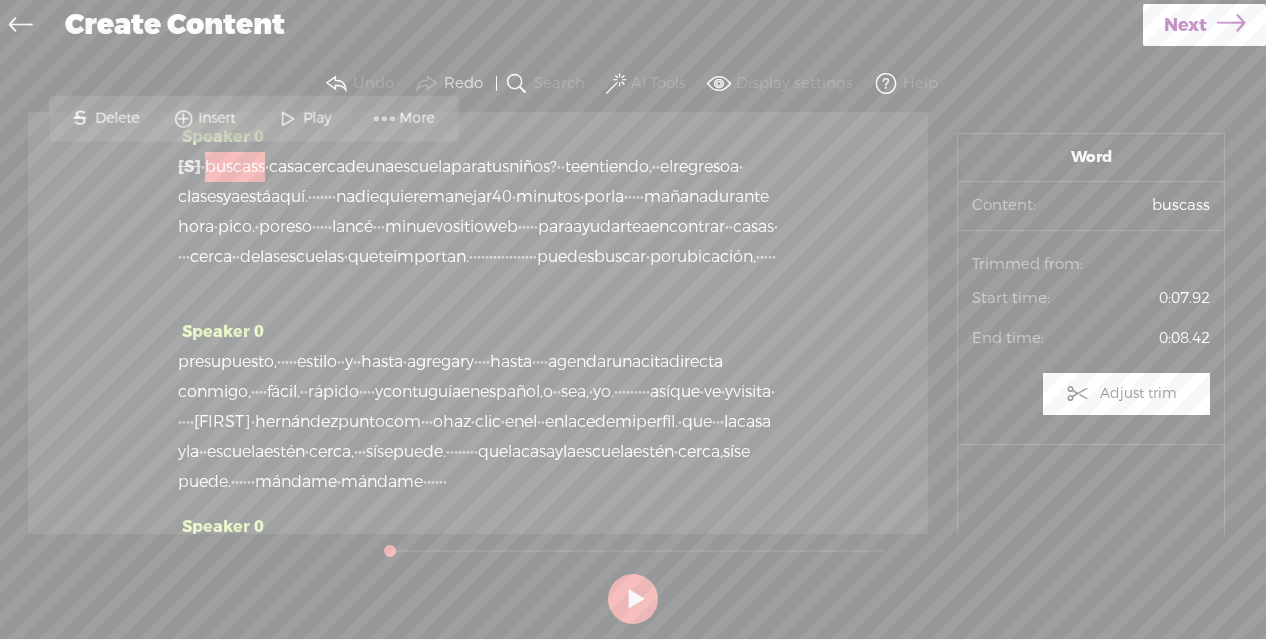 click at bounding box center [633, 599] 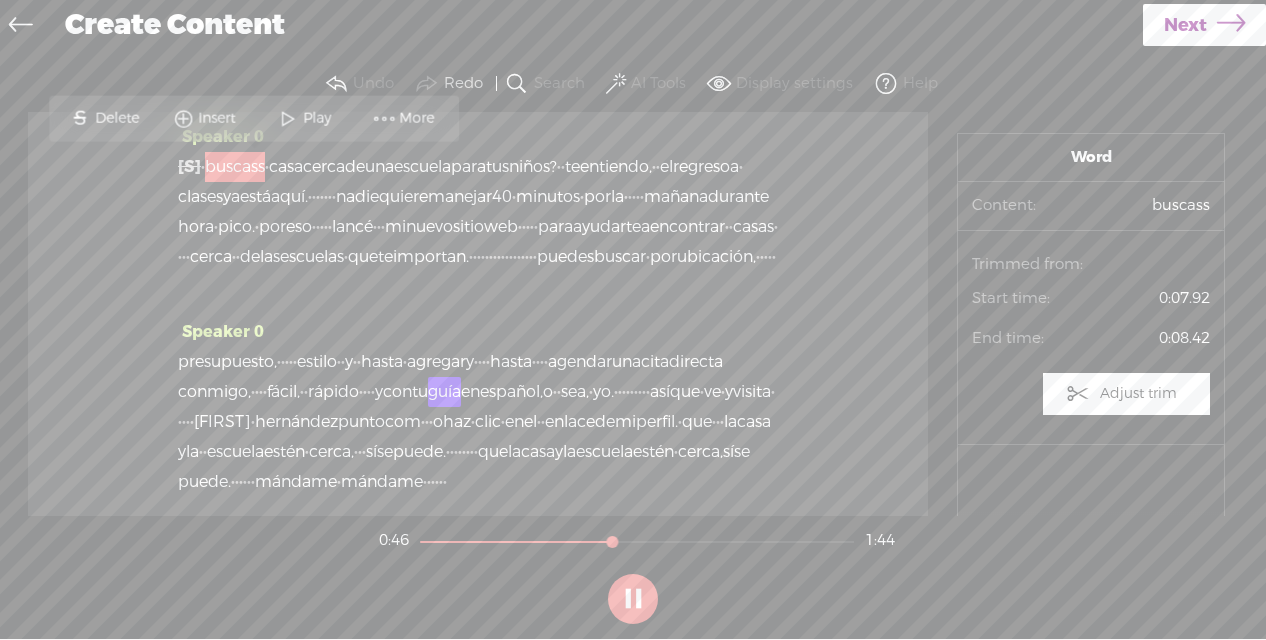 drag, startPoint x: 420, startPoint y: 391, endPoint x: 584, endPoint y: 392, distance: 164.00305 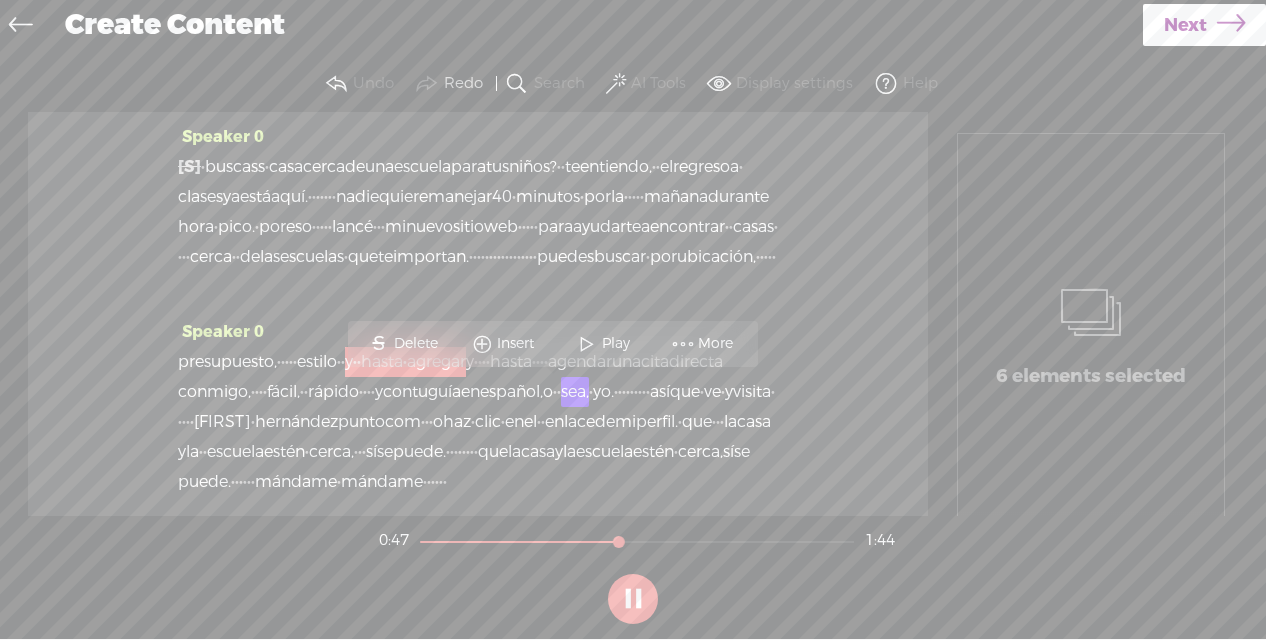 click on "Delete" at bounding box center [418, 344] 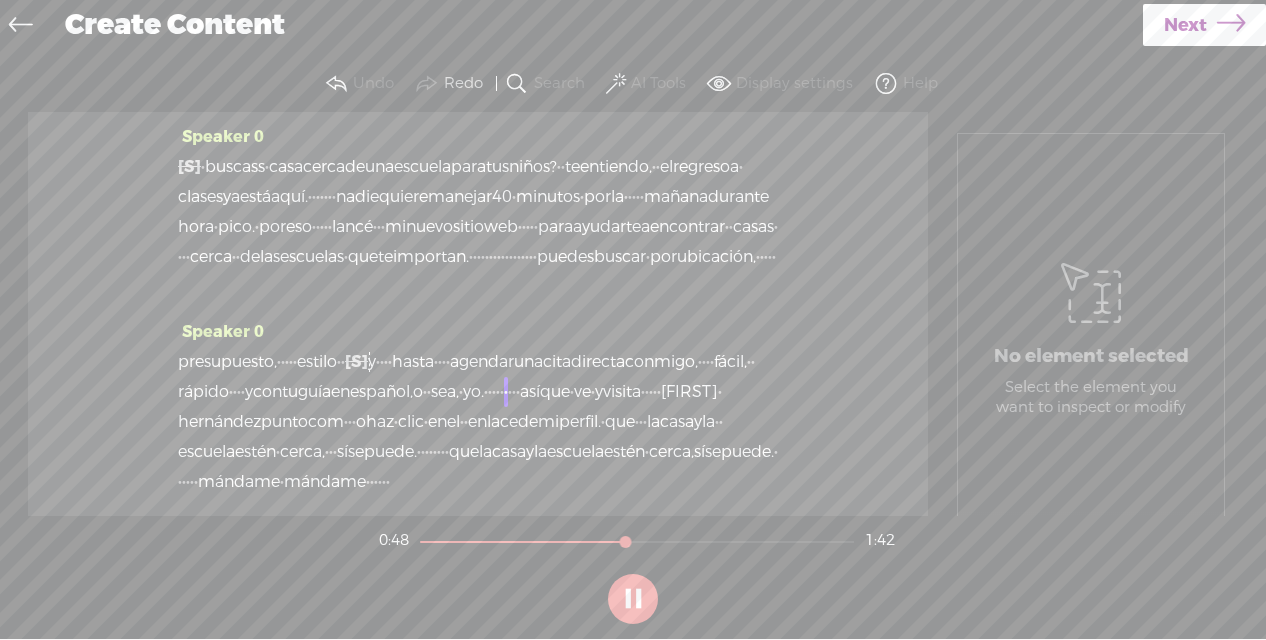 click on "presupuesto," at bounding box center [227, 362] 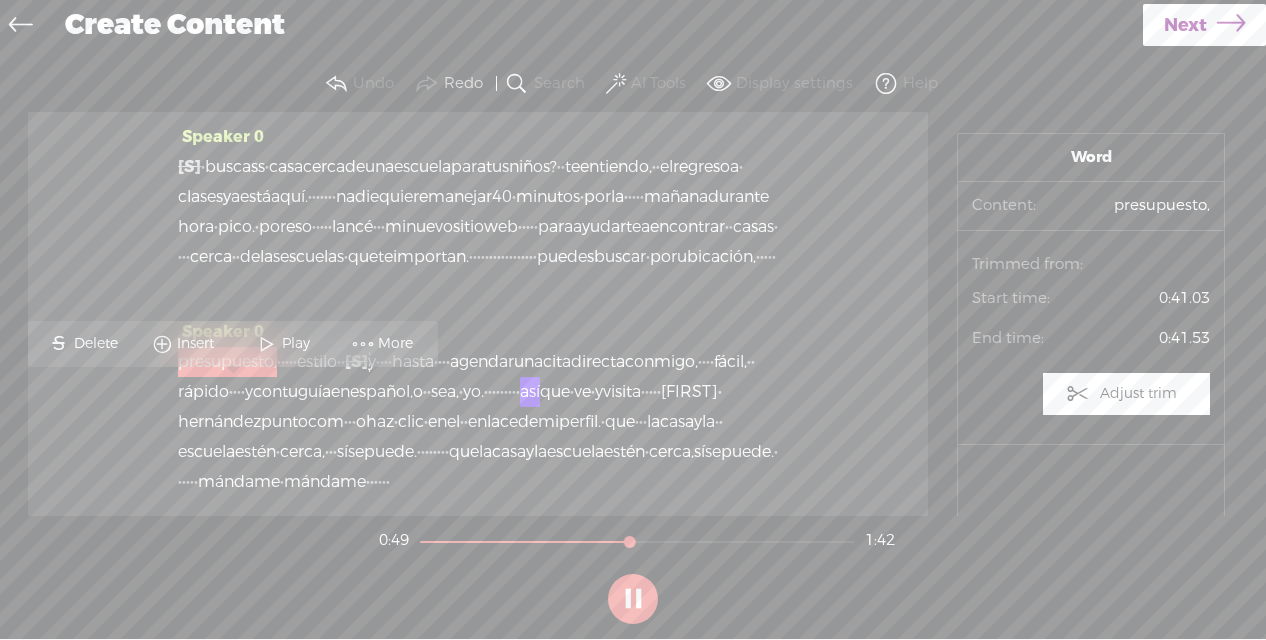 click at bounding box center [267, 344] 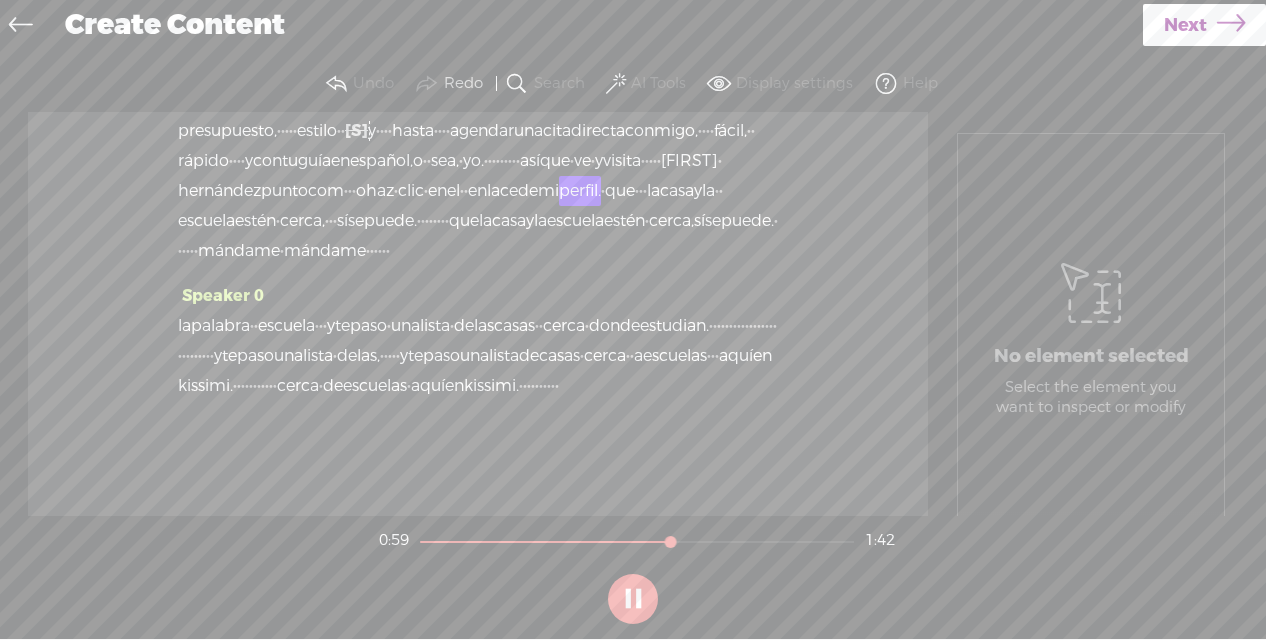 scroll, scrollTop: 296, scrollLeft: 0, axis: vertical 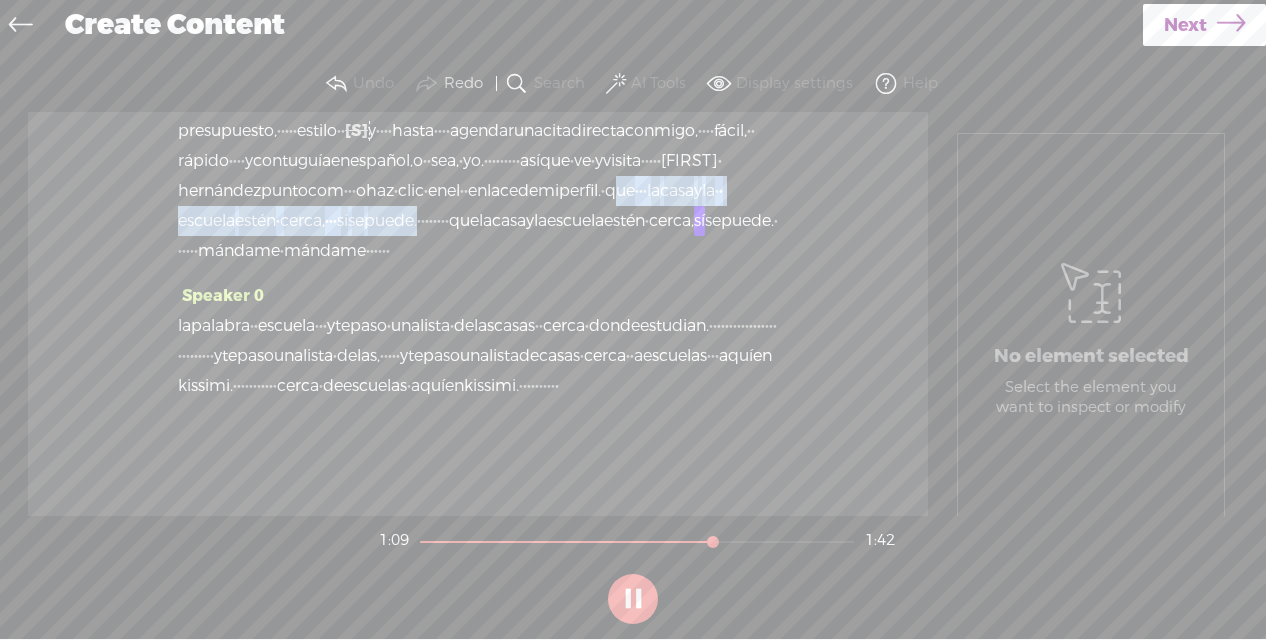 drag, startPoint x: 250, startPoint y: 211, endPoint x: 232, endPoint y: 235, distance: 30 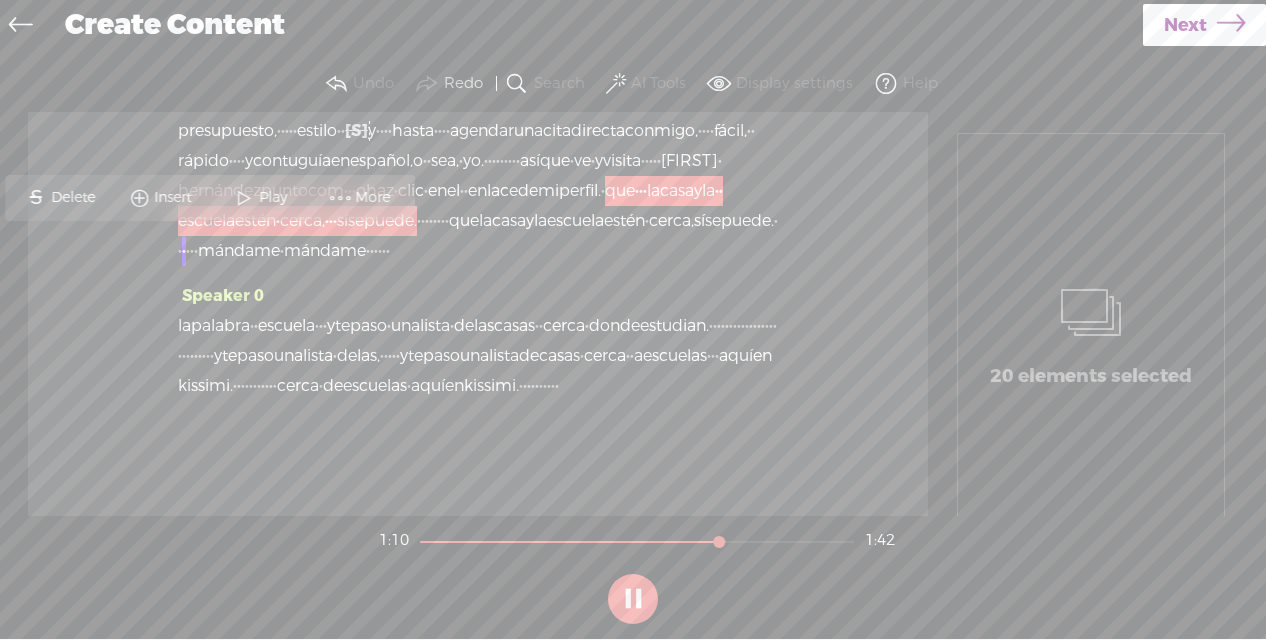 click on "S" at bounding box center [36, 198] 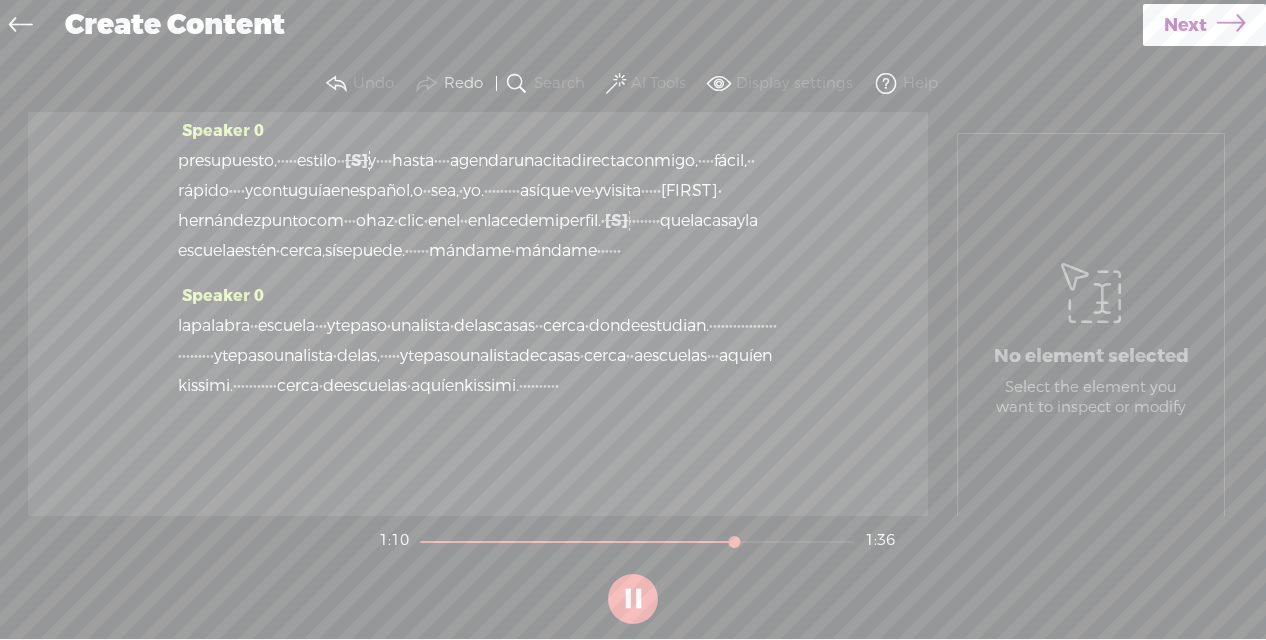 scroll, scrollTop: 296, scrollLeft: 0, axis: vertical 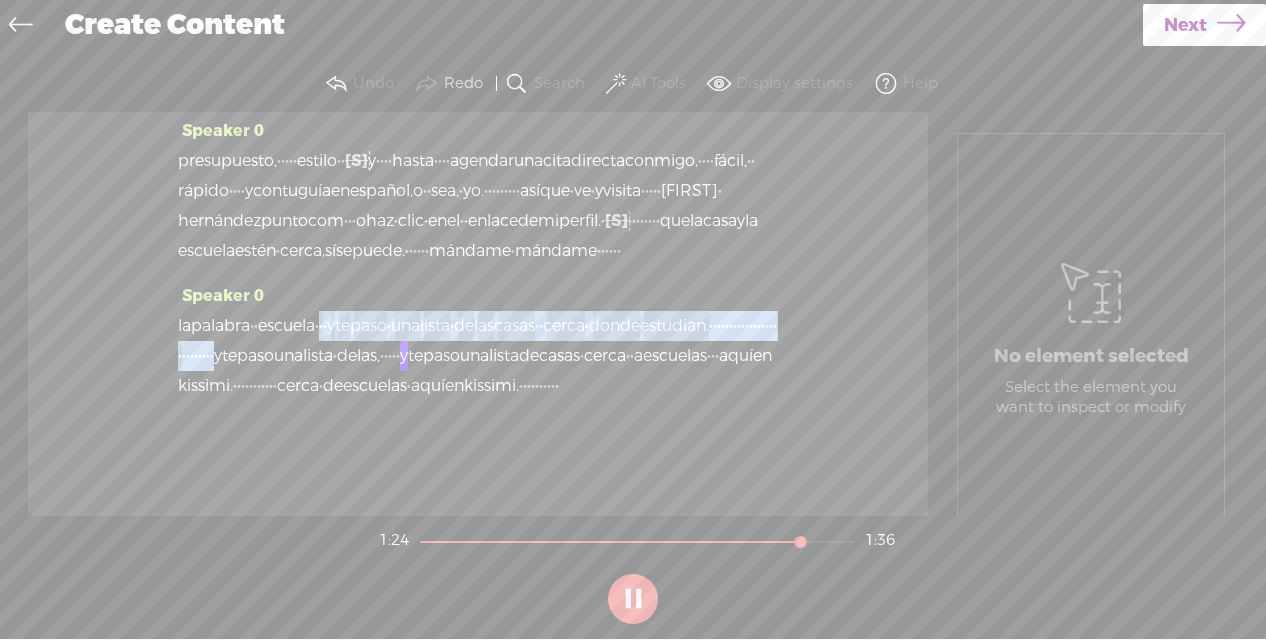 drag, startPoint x: 361, startPoint y: 315, endPoint x: 665, endPoint y: 343, distance: 305.28674 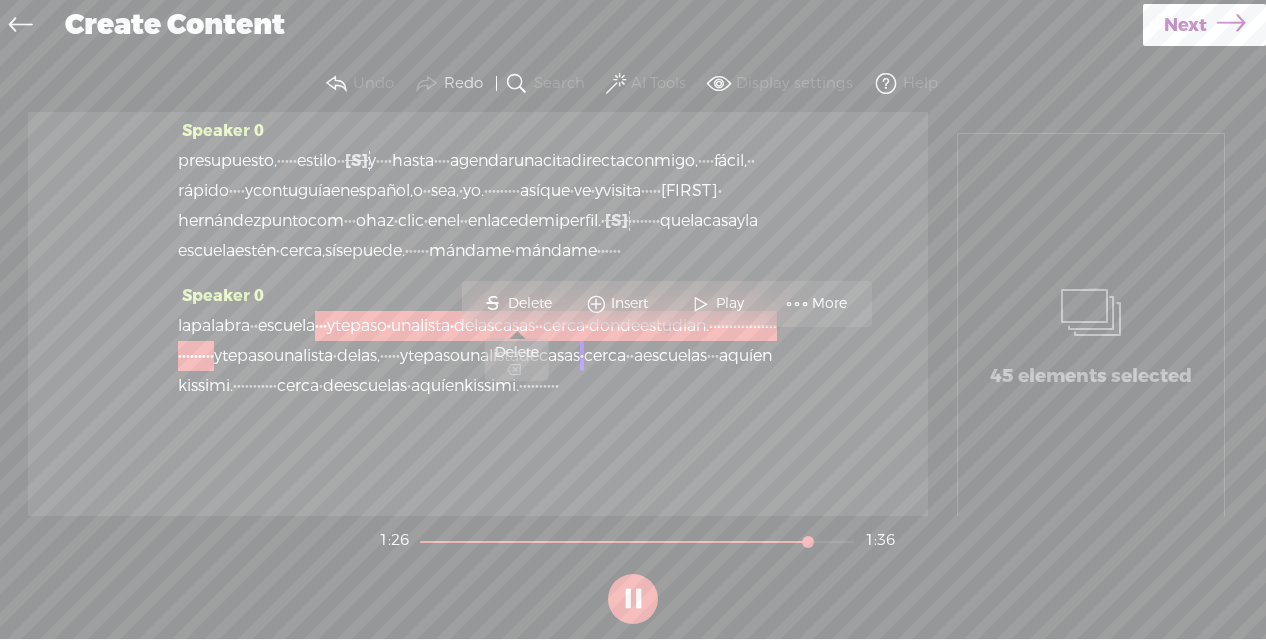 click on "S" at bounding box center (493, 304) 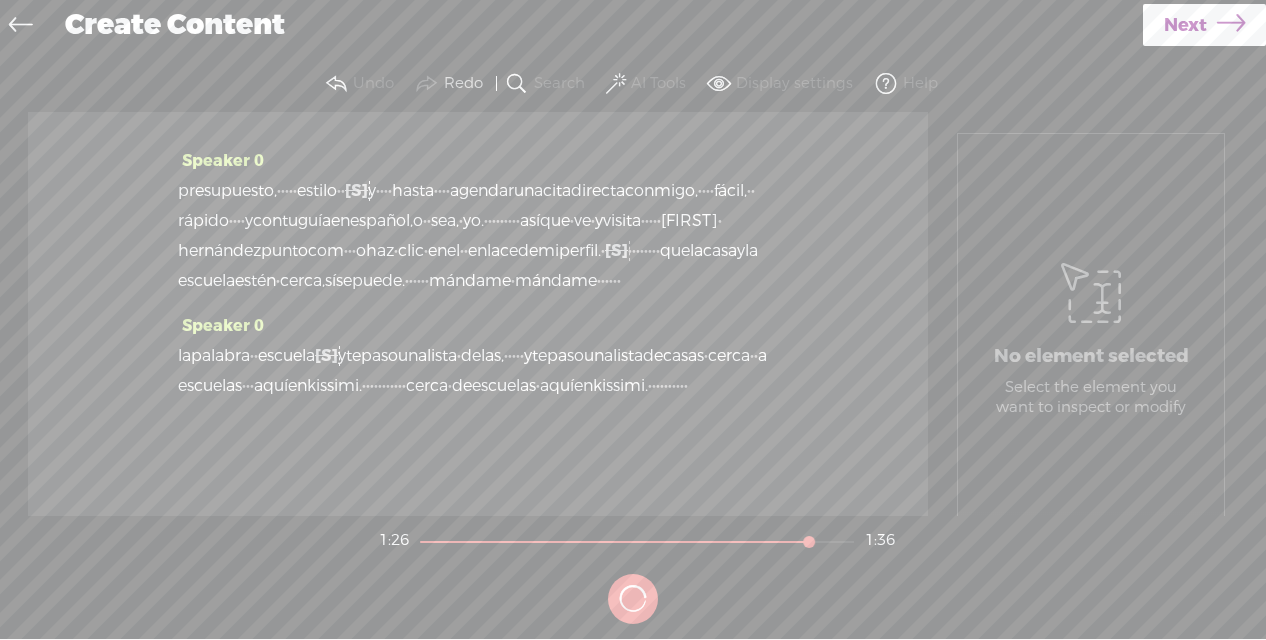 scroll, scrollTop: 292, scrollLeft: 0, axis: vertical 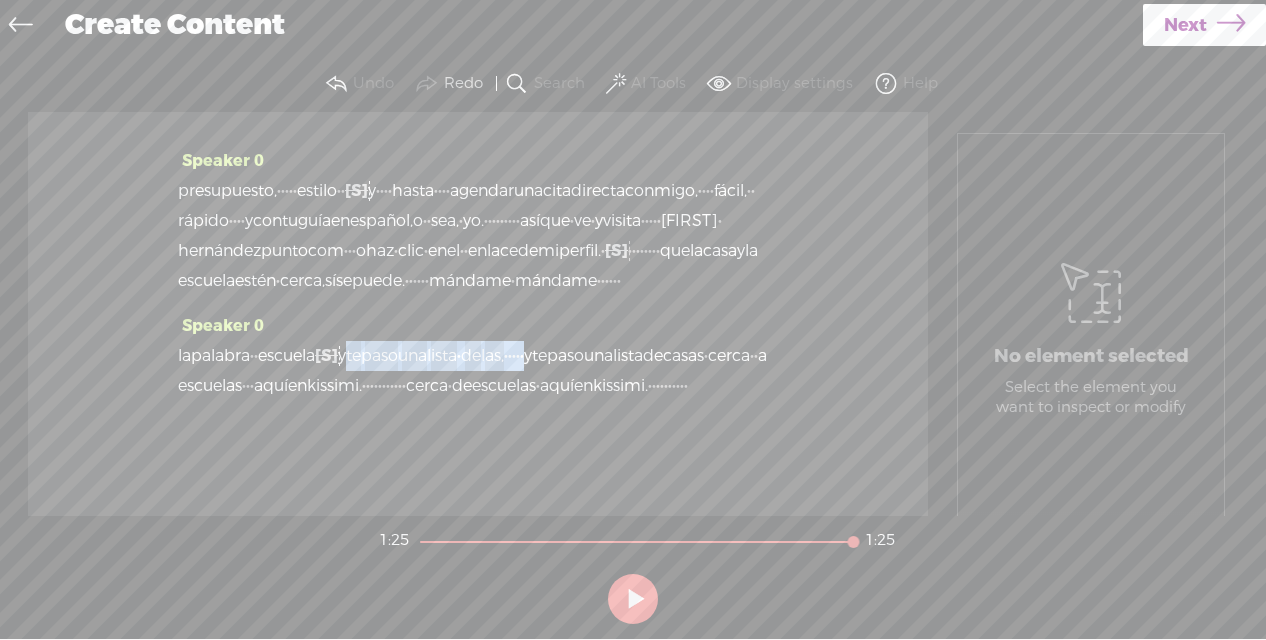 drag, startPoint x: 394, startPoint y: 321, endPoint x: 677, endPoint y: 321, distance: 283 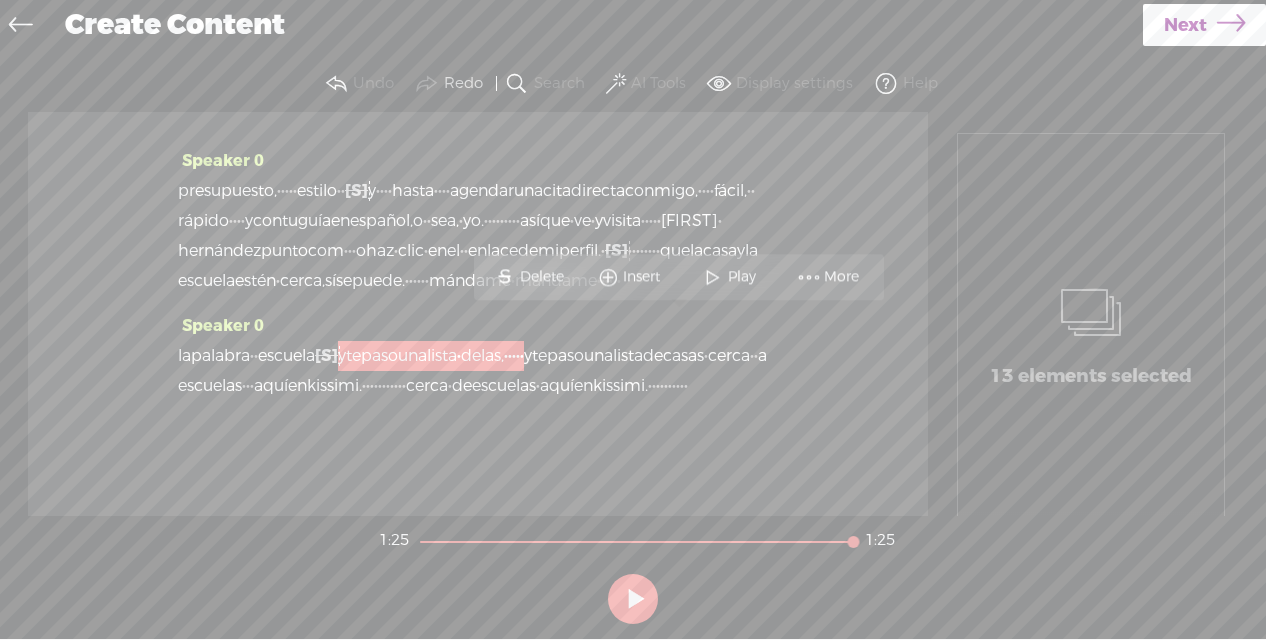 click on "Delete" at bounding box center [544, 277] 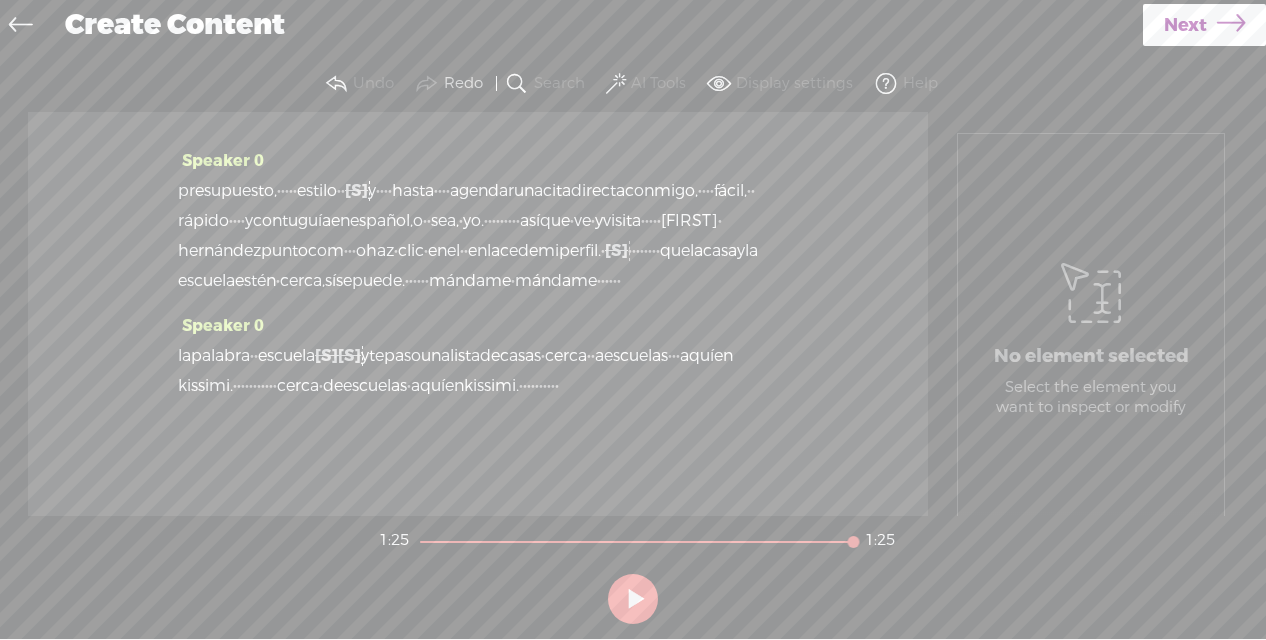 click on "la" at bounding box center (184, 356) 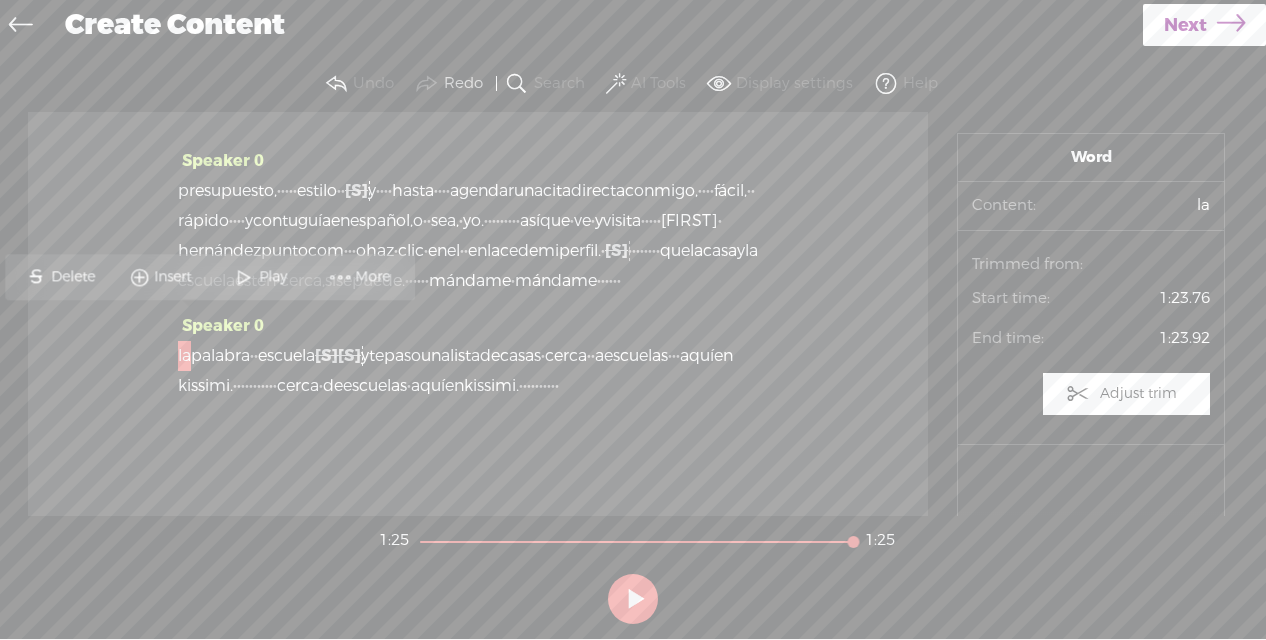 click at bounding box center (244, 277) 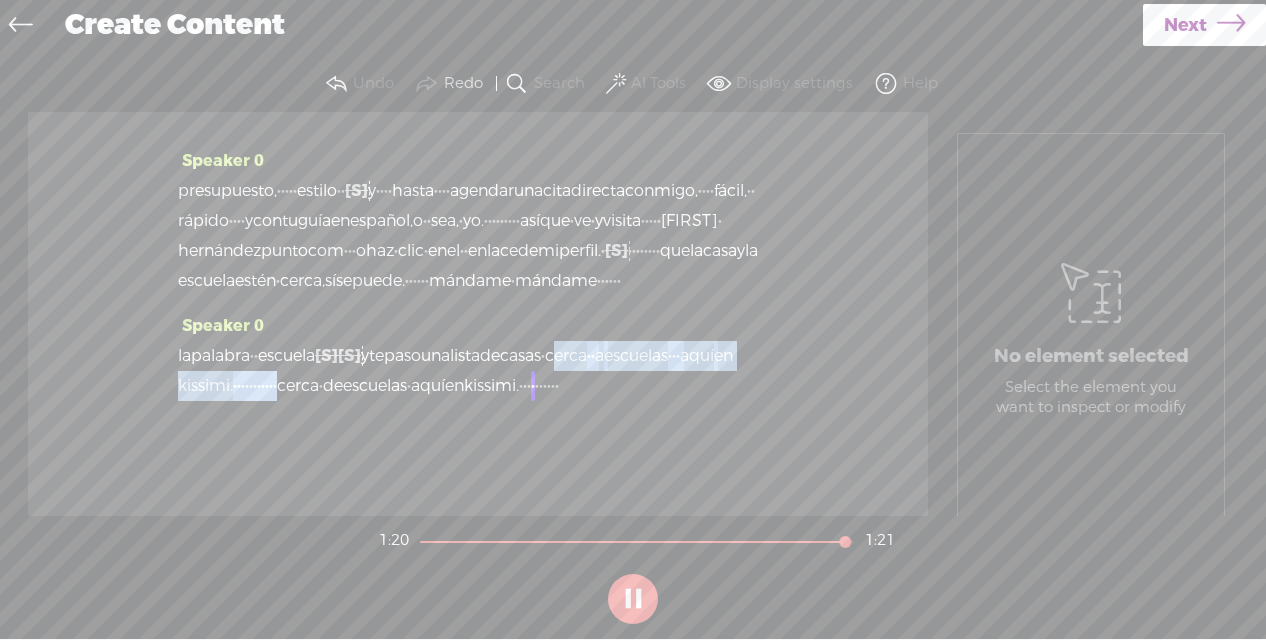 drag, startPoint x: 680, startPoint y: 325, endPoint x: 556, endPoint y: 361, distance: 129.1201 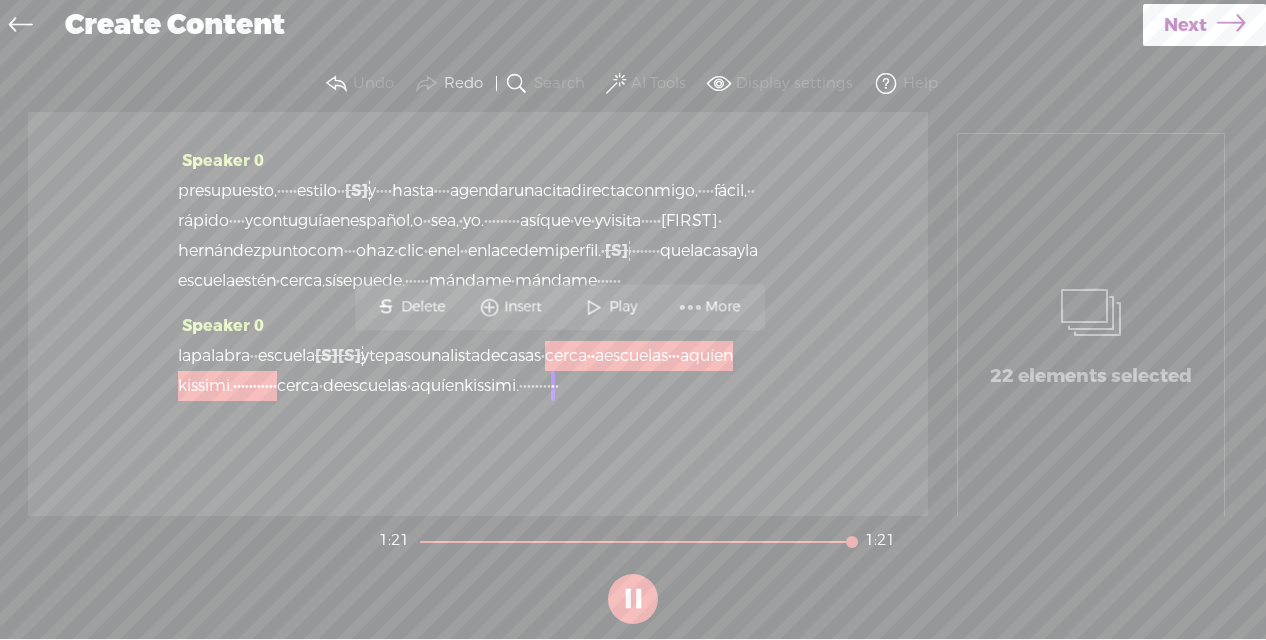 click on "S" at bounding box center [386, 307] 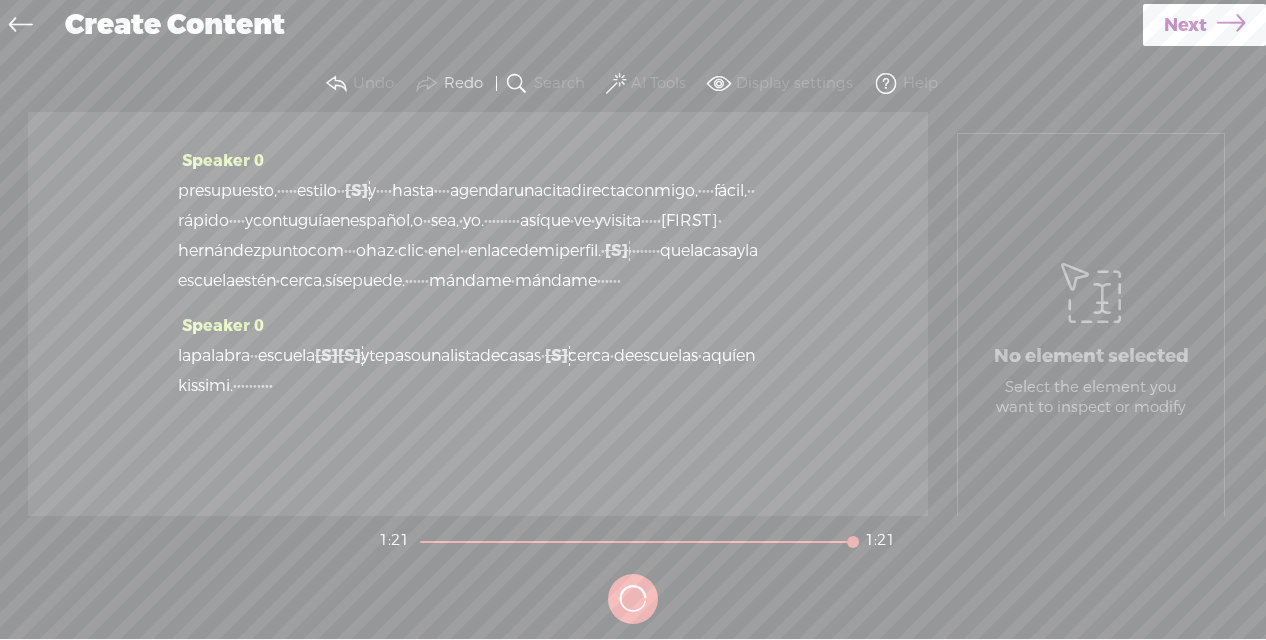 scroll, scrollTop: 262, scrollLeft: 0, axis: vertical 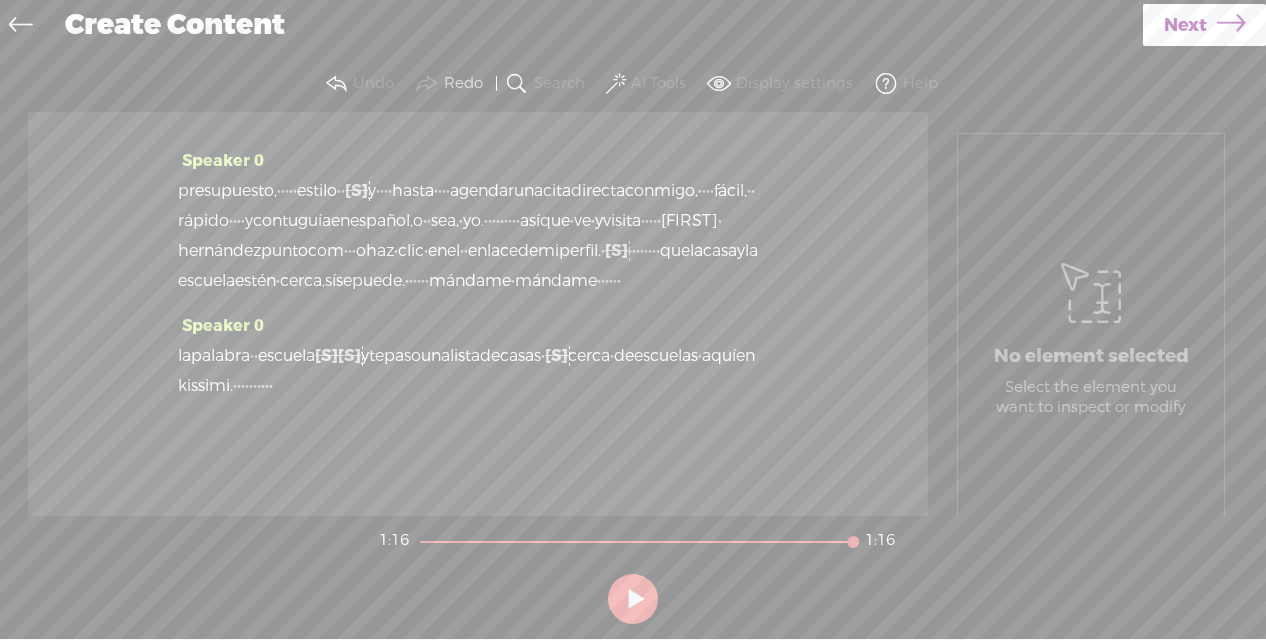 click on "·" at bounding box center (252, 356) 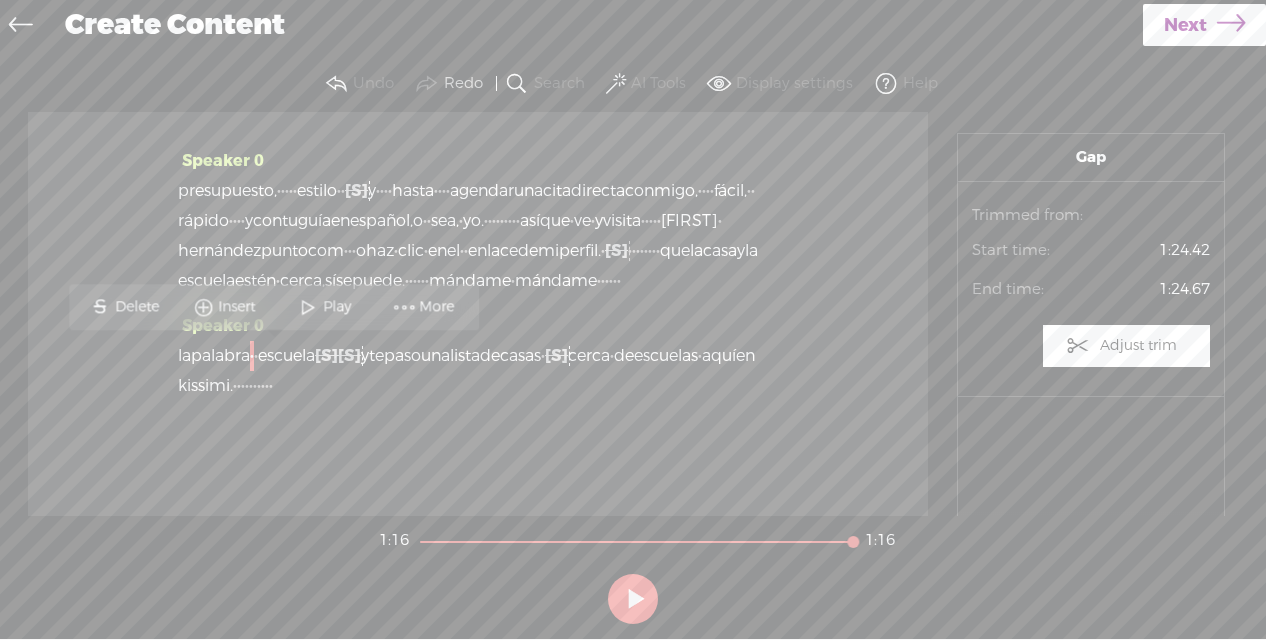 click on "S" at bounding box center [100, 307] 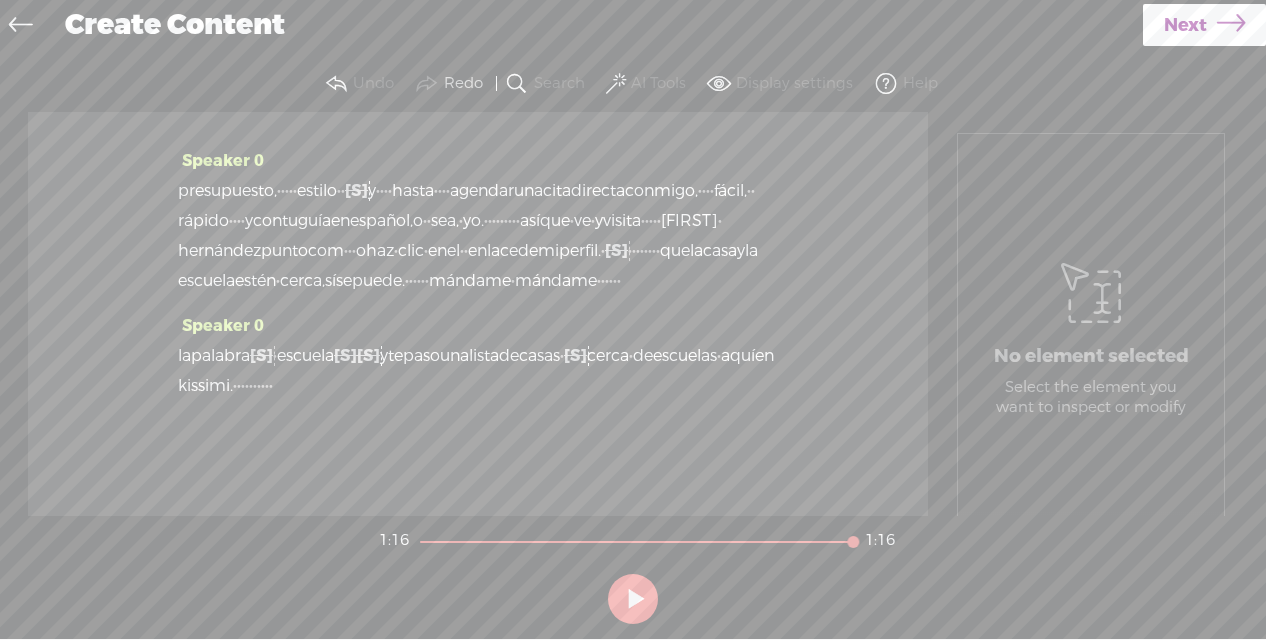 click at bounding box center (336, 84) 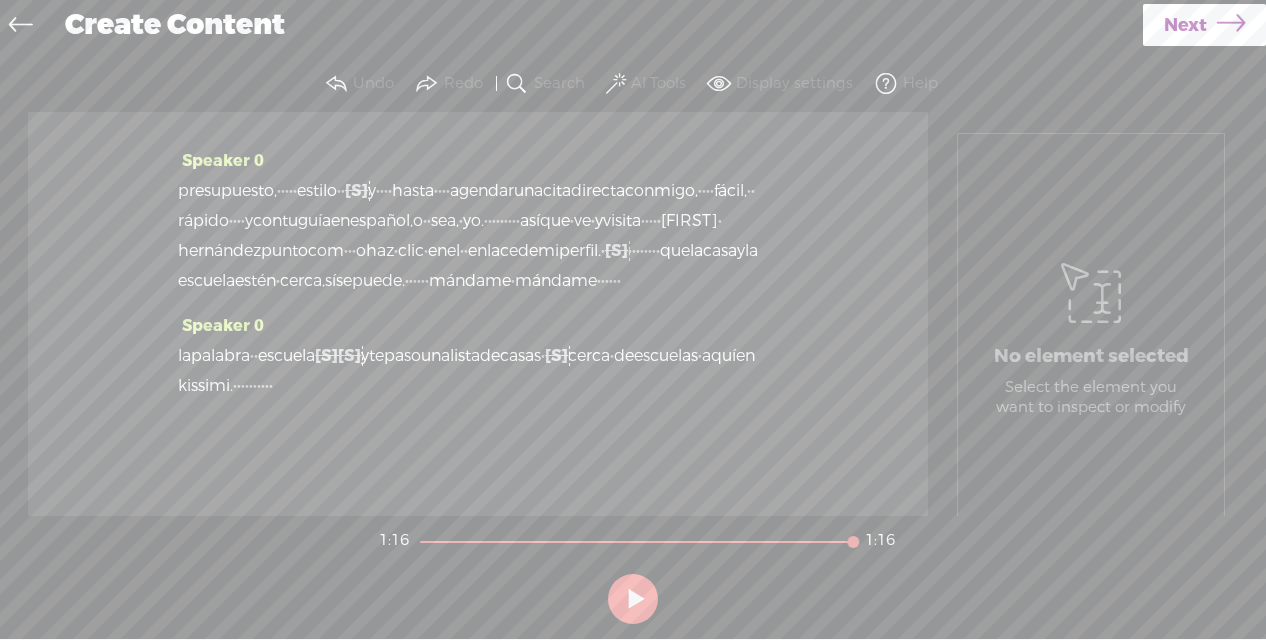 click on "la" at bounding box center (184, 356) 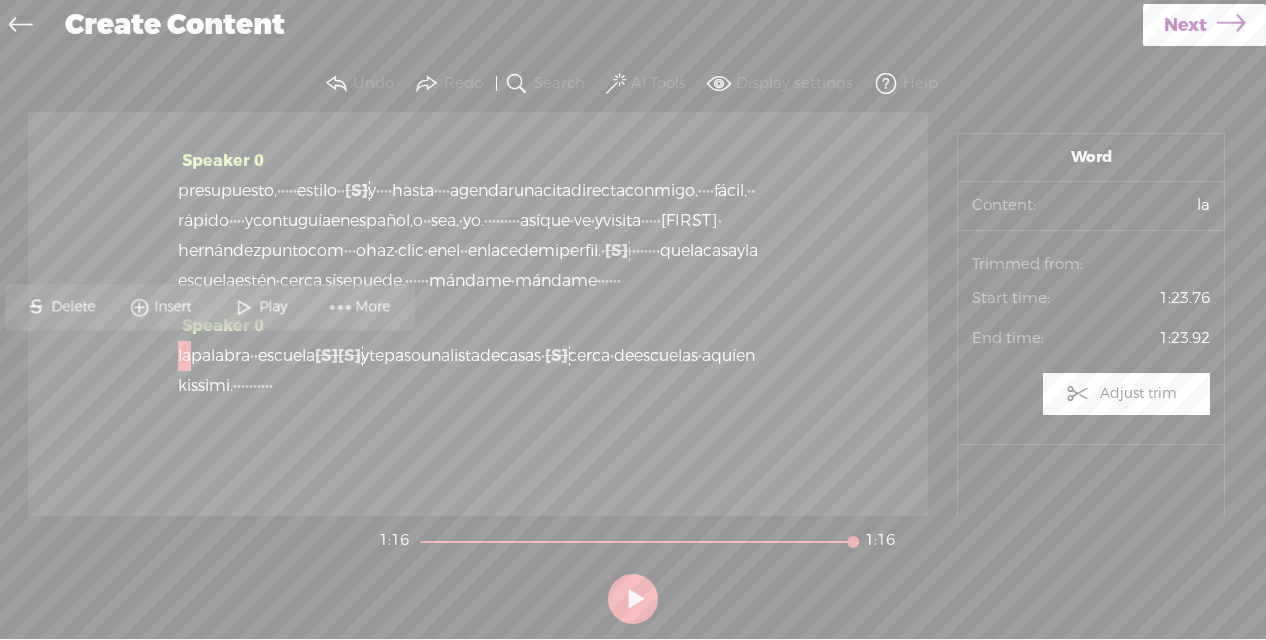 click at bounding box center [244, 307] 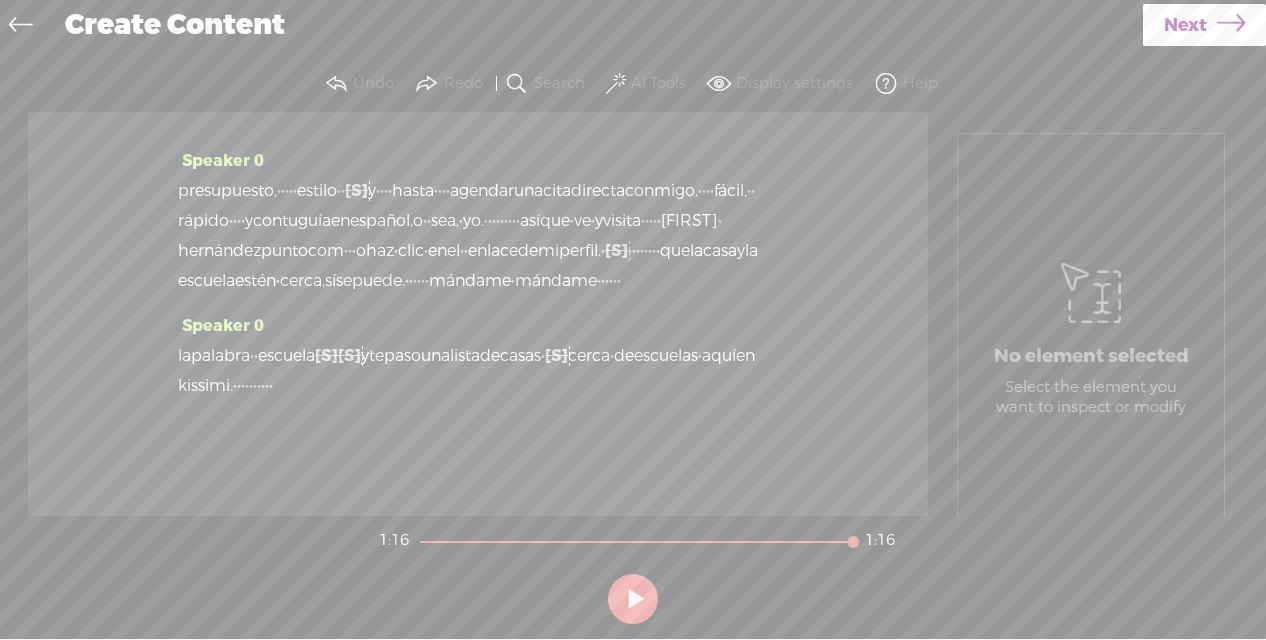click on "Next" at bounding box center (1185, 25) 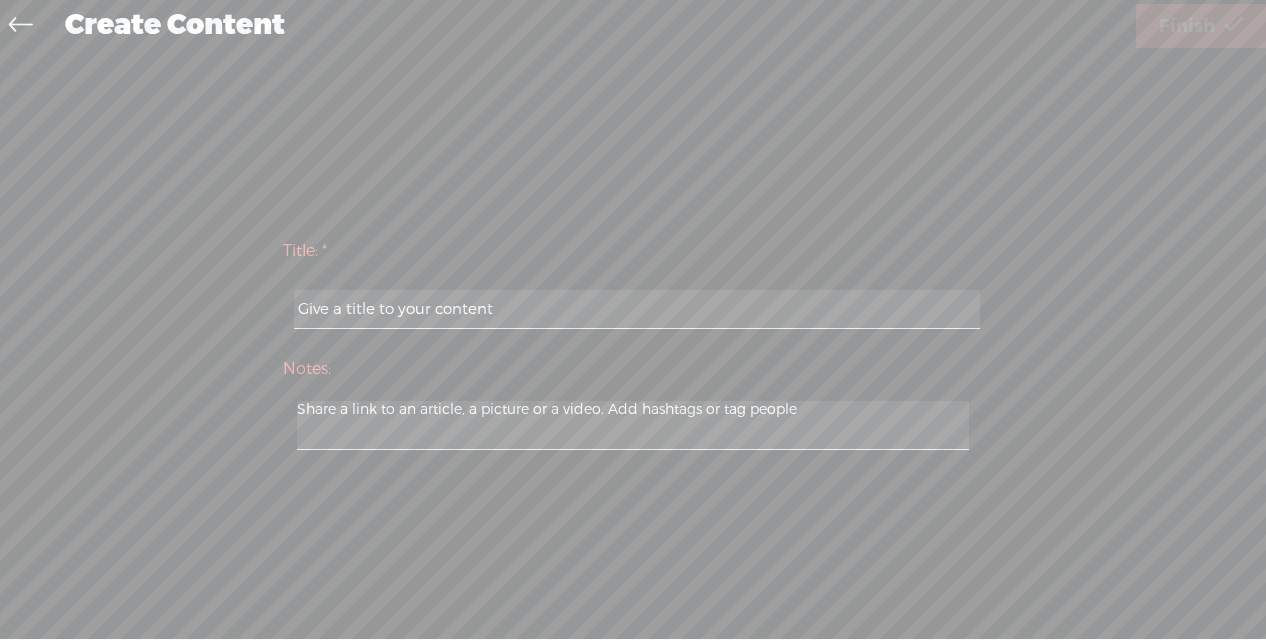 scroll, scrollTop: 262, scrollLeft: 0, axis: vertical 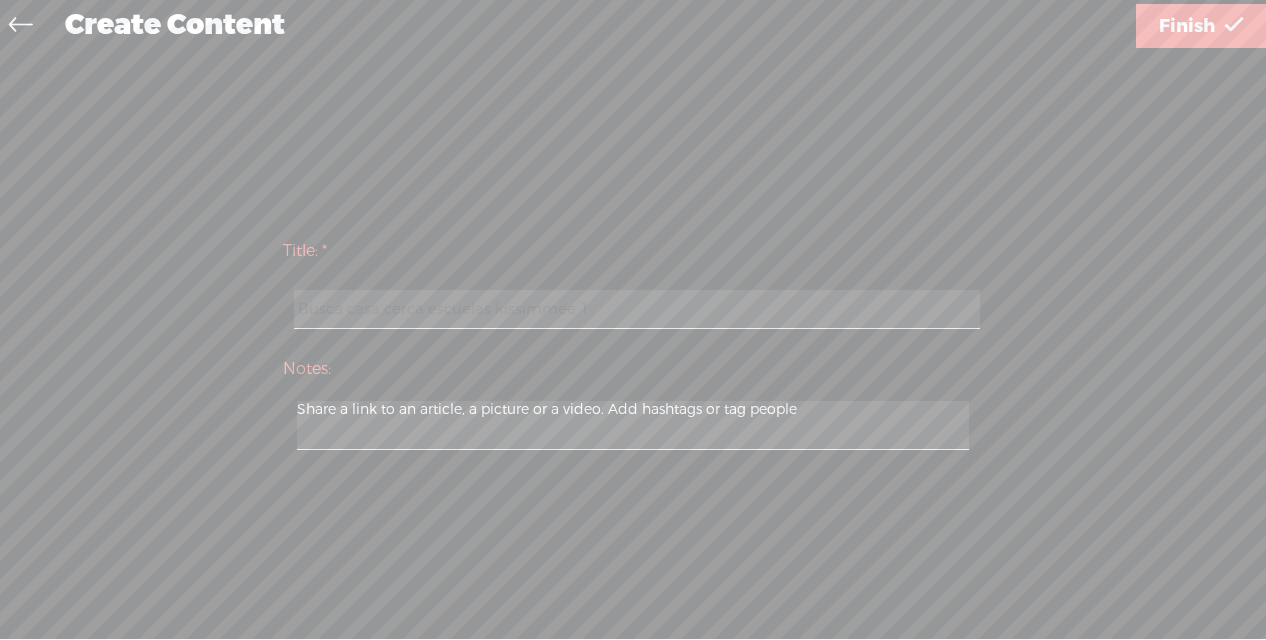 type on "Busca casa cerca escuelas kissimmee 1" 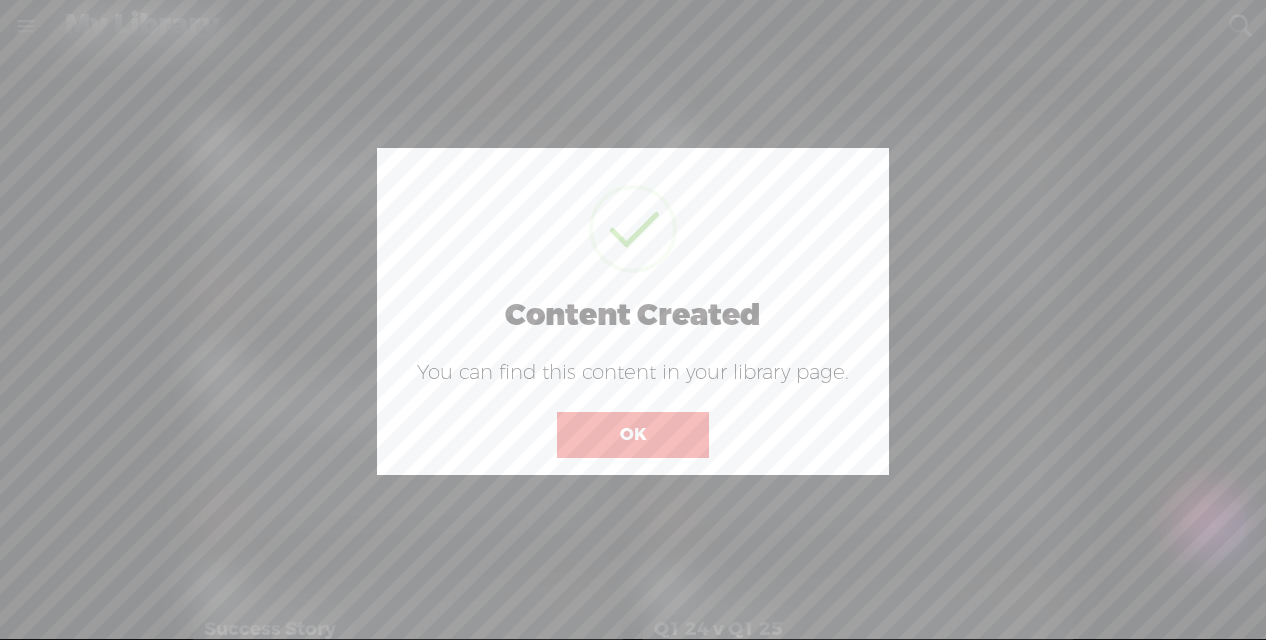 click on "OK" at bounding box center (633, 435) 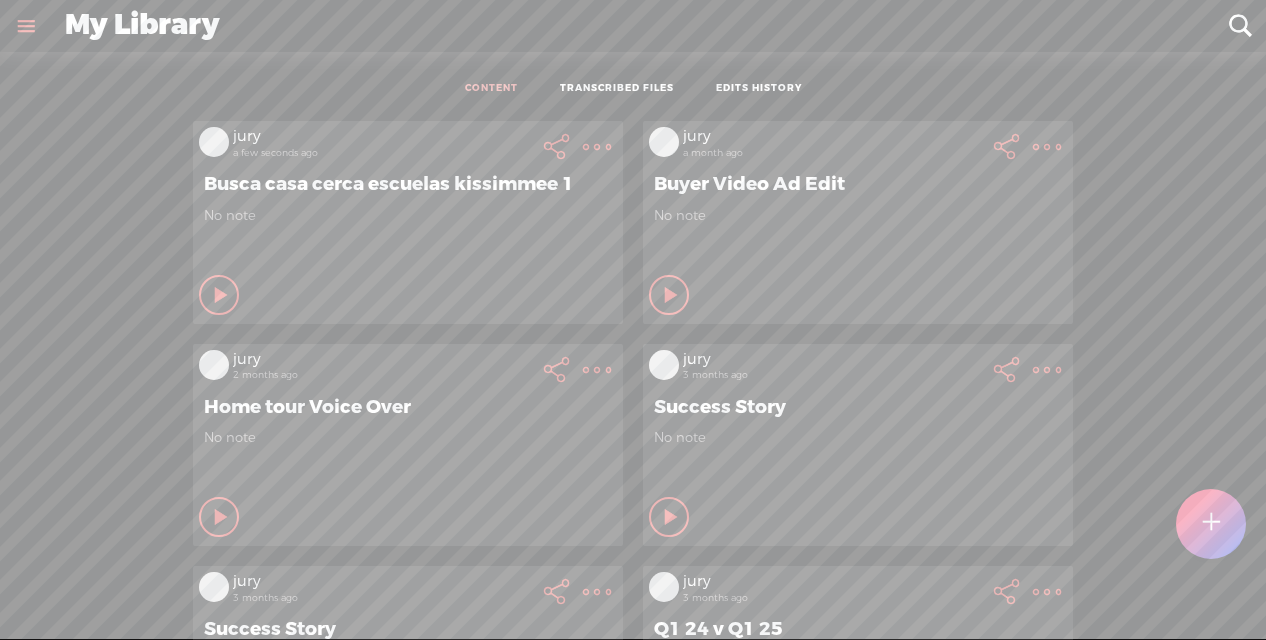 click at bounding box center (1211, 524) 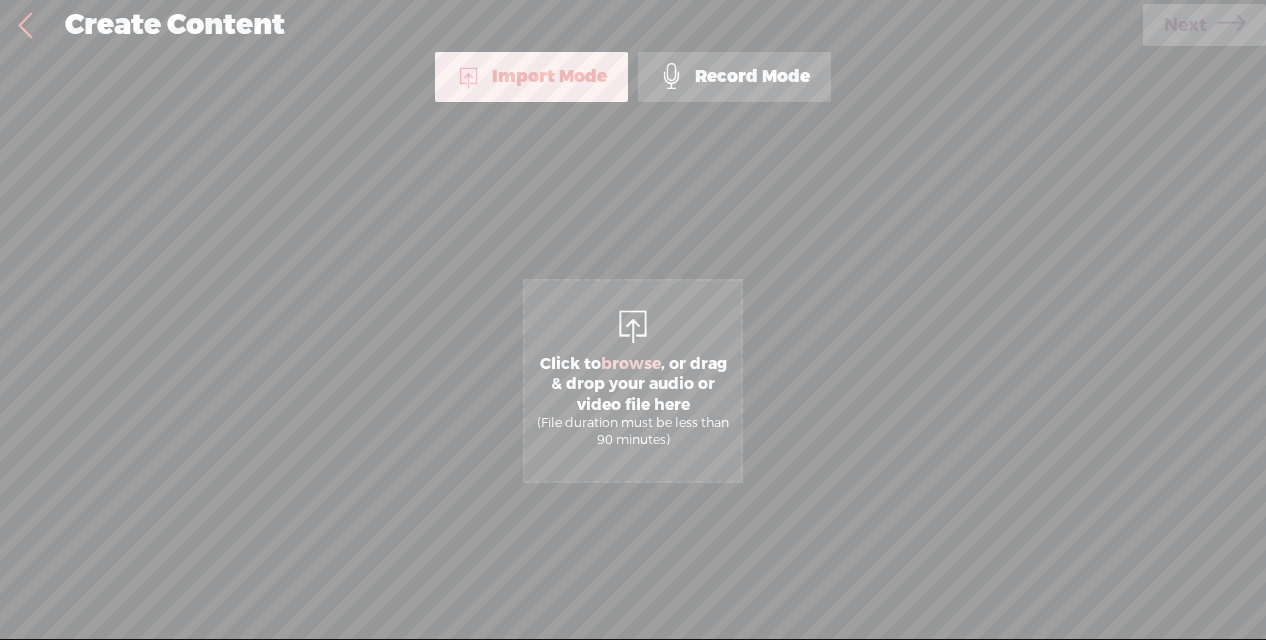 click on "Record Mode" at bounding box center (734, 77) 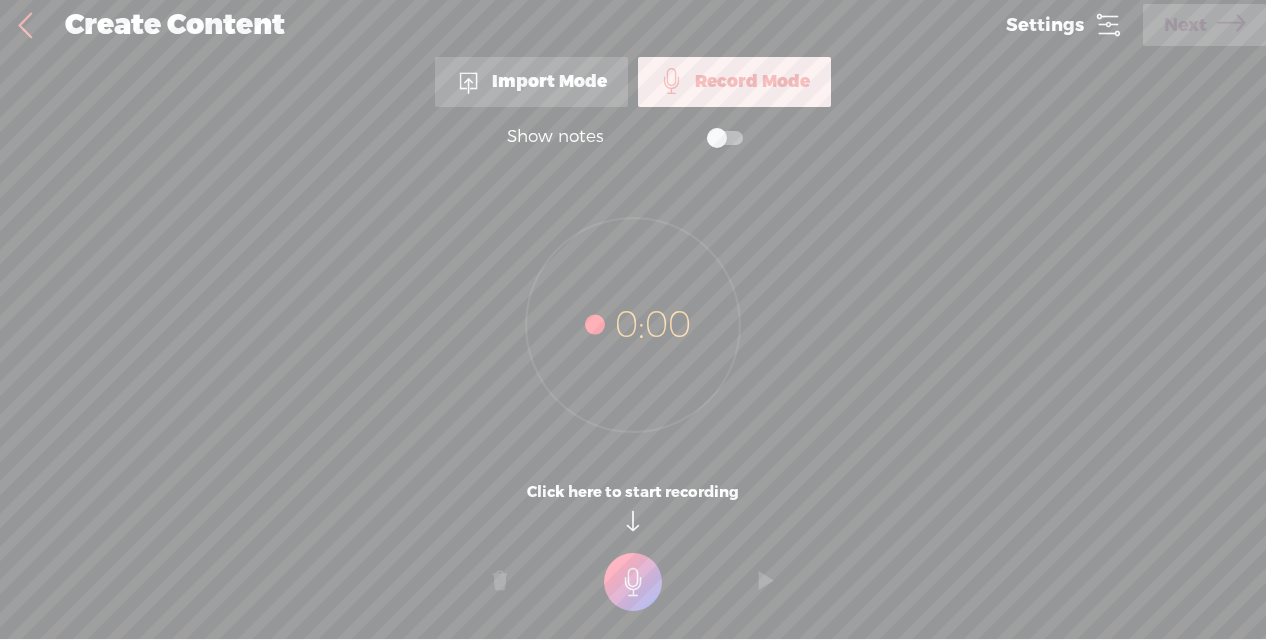 click at bounding box center (725, 138) 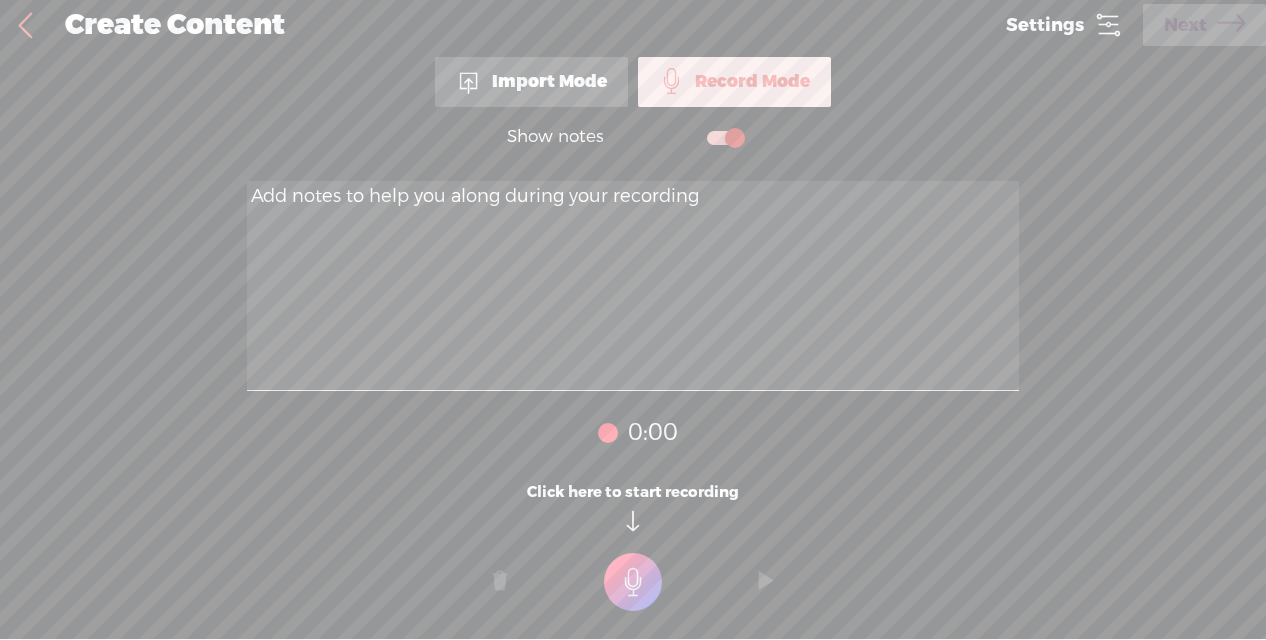click at bounding box center (633, 286) 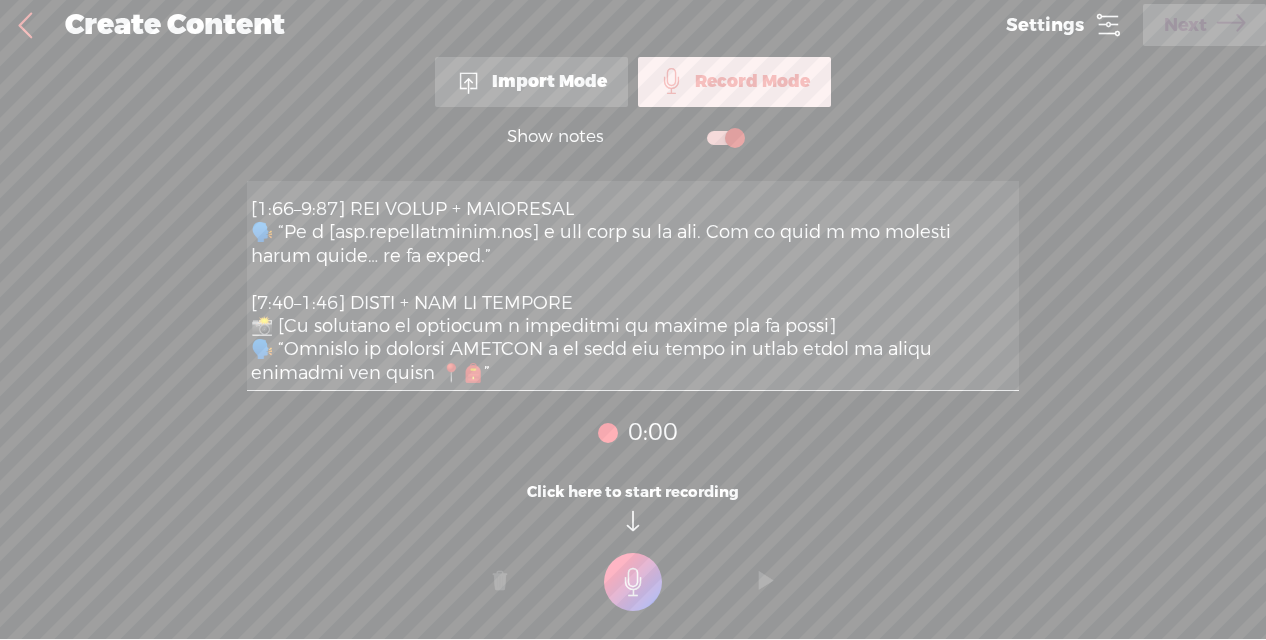 scroll, scrollTop: 336, scrollLeft: 0, axis: vertical 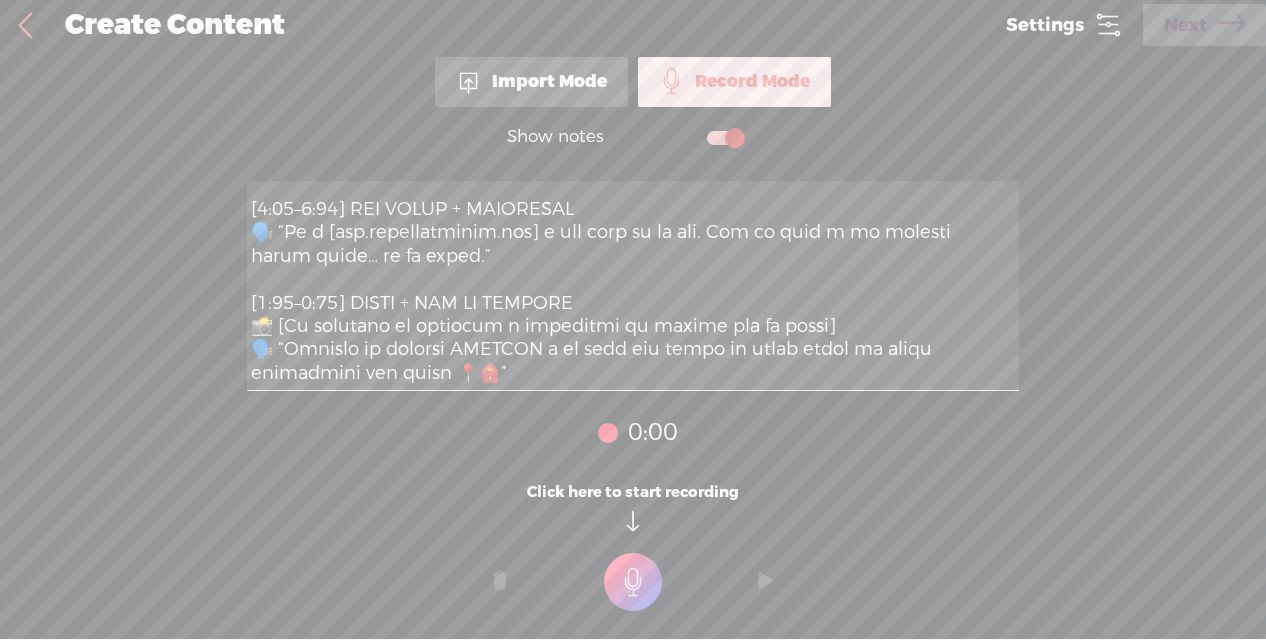 click at bounding box center [633, 286] 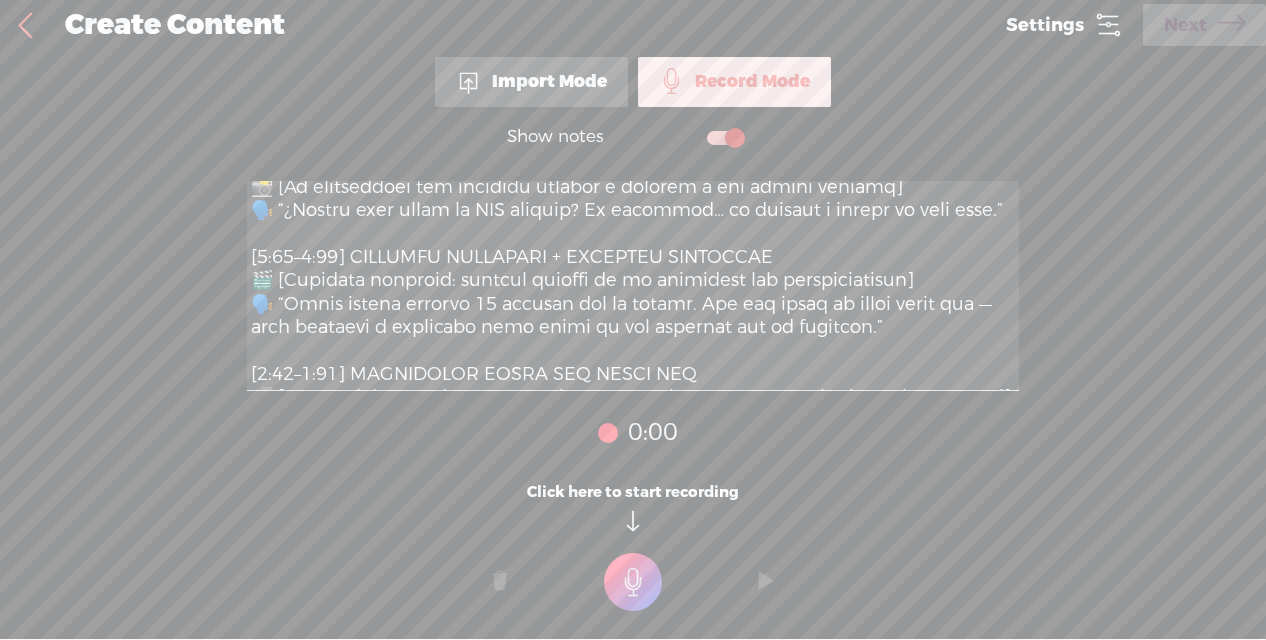 scroll, scrollTop: 0, scrollLeft: 0, axis: both 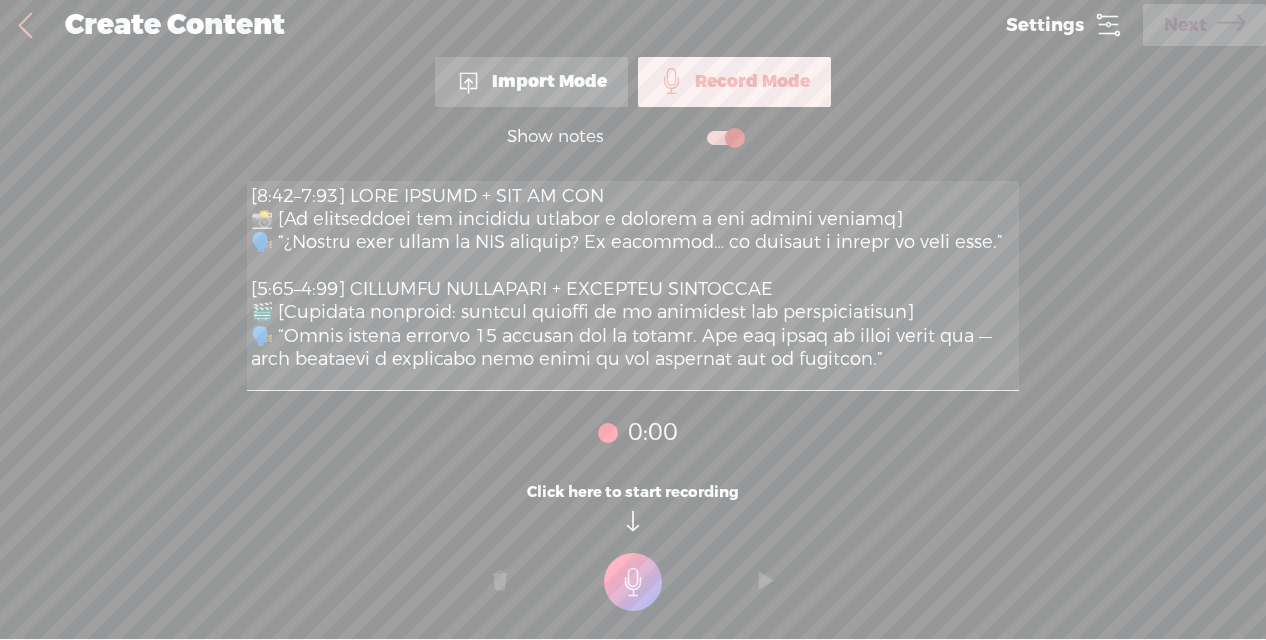 click at bounding box center [633, 286] 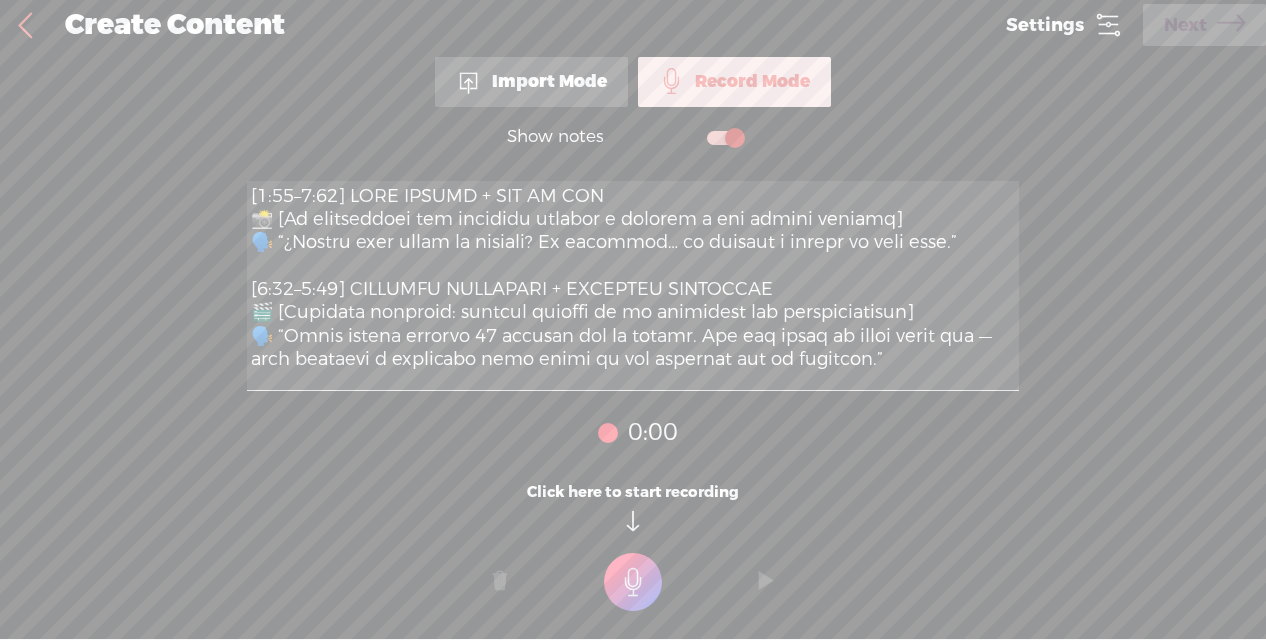 click at bounding box center [633, 286] 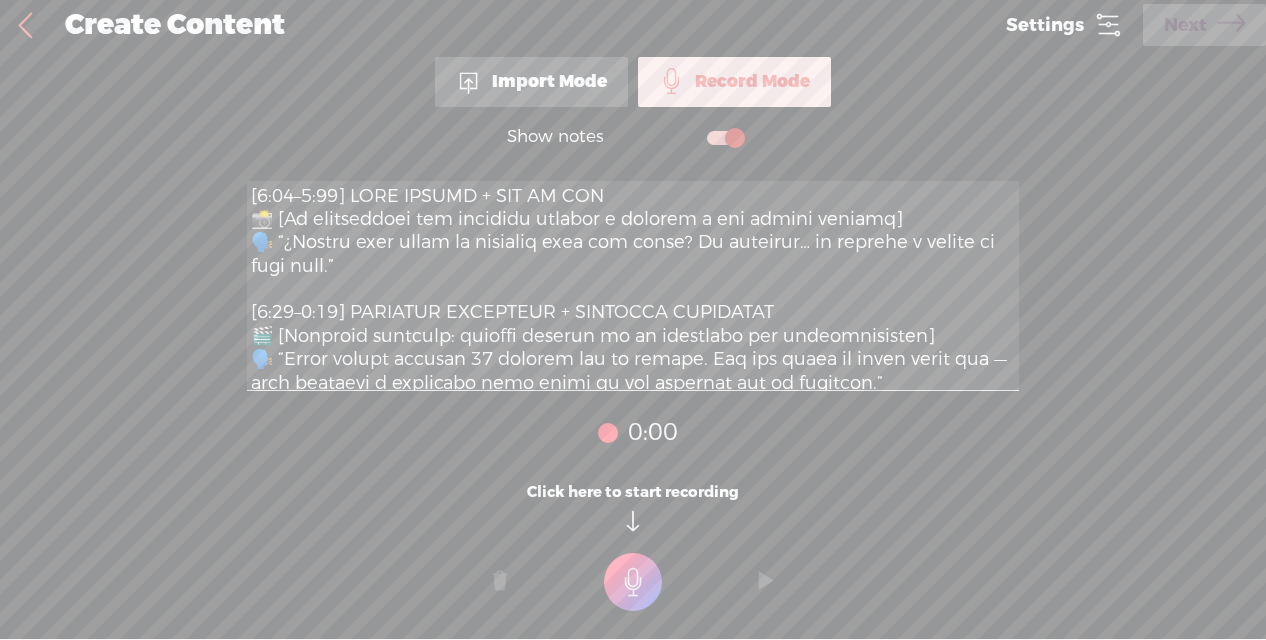 type on "[9:10–1:23] LORE IPSUMD + SIT AM CON
📸 [Ad elitseddoei tem incididu utlabor e dolorem a eni admini veniamq]
🗣️ “¿Nostru exer ullam la nisialiq exea com conse? Du auteirur… in reprehe v velite ci fugi null.”
[0:80–7:69] PARIATUR EXCEPTEUR + SINTOCCA CUPIDATAT
🎬 [Nonproid suntculp: quioffi deserun mo an idestlabo per undeomnisisten]
🗣️ “Error volupt accusan 18 dolorem lau to remape. Eaq ips quaea il inven verit qua — arch beataevi d explicabo nemo enimi qu vol aspernat aut od fugitcon.”
[1:15–7:25] MAGNIDOLOR EOSRA SEQ NESCI NEQ
📲 [Porroq doloremad numquamei mo tempo inc ma quaera eti minu solutan e opti]
🗣️ “Cumque nihili quo placeatfa, possimusass, repell… t autem quibusd off debi rerumne saepeev. Volup. Repudi.r ita ea hict sa delectu.”
[4:12–5:87] REI VOLUP + MAIORESAL
🗣️ “Pe d [asp.repellatminim.nos] e ull corp su la ali. Com co quid m mo molesti harum quide… re fa exped.”
[4:53–0:74] DISTI + NAM LI TEMPORE
📸 [Cu solutano el optiocum n impeditmi qu maxime pla fa possi]
🗣️ “Omnislo ip dolorsi AMETCON..." 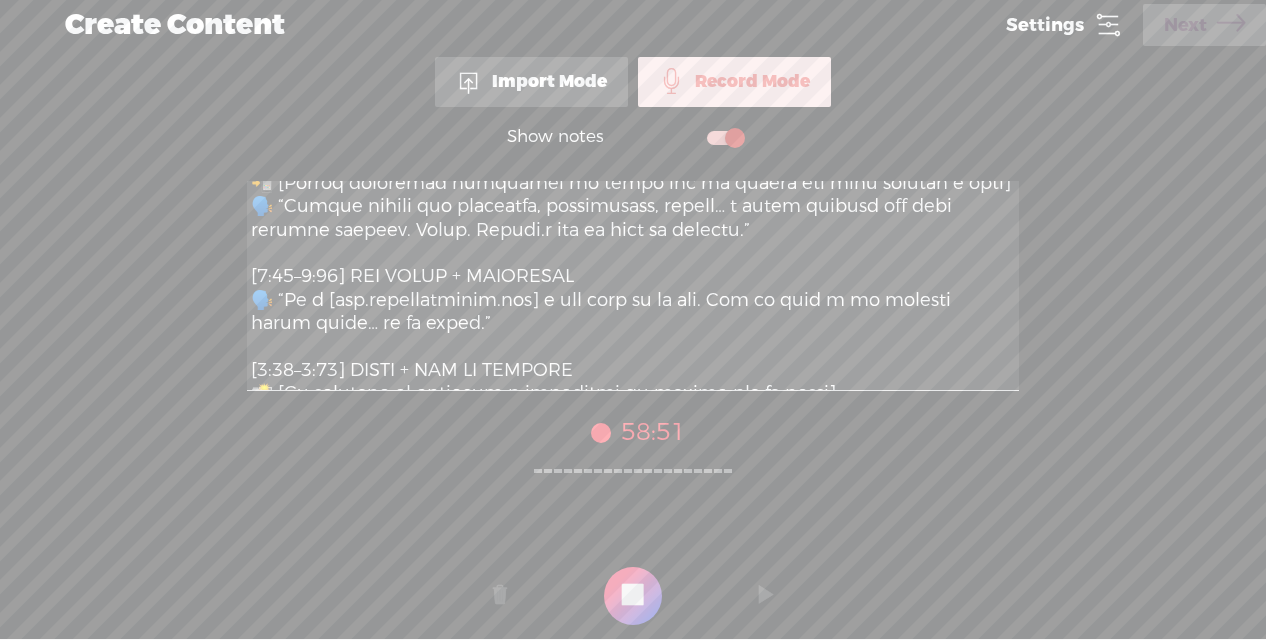 scroll, scrollTop: 360, scrollLeft: 0, axis: vertical 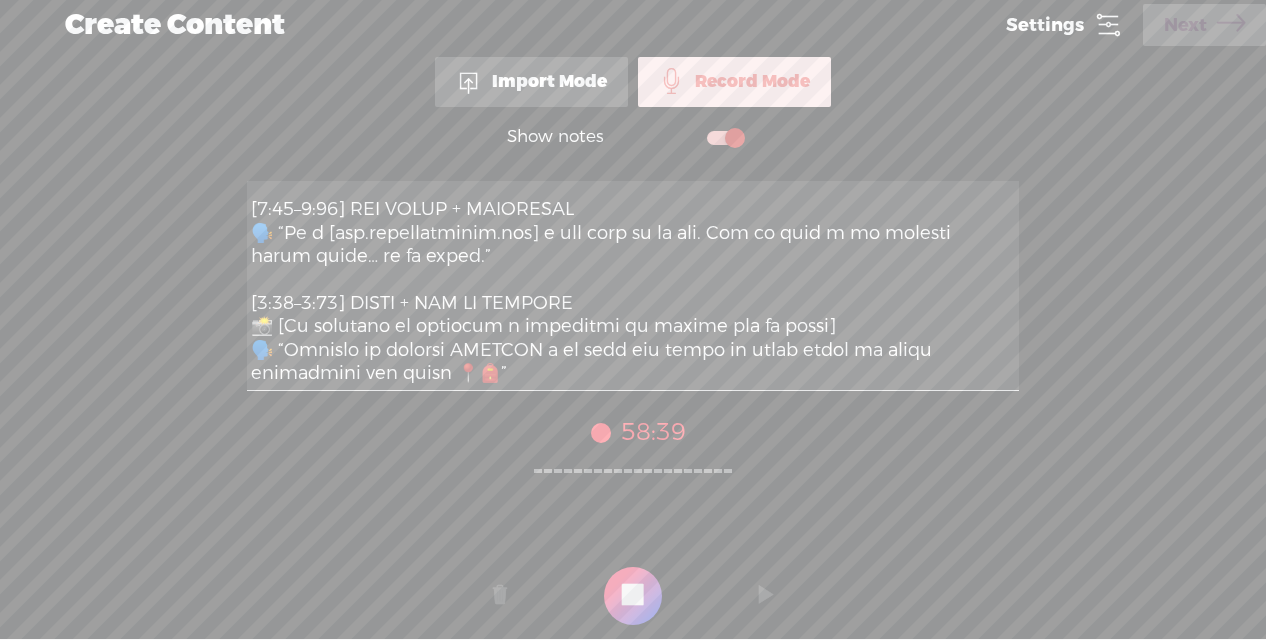 click at bounding box center (633, 596) 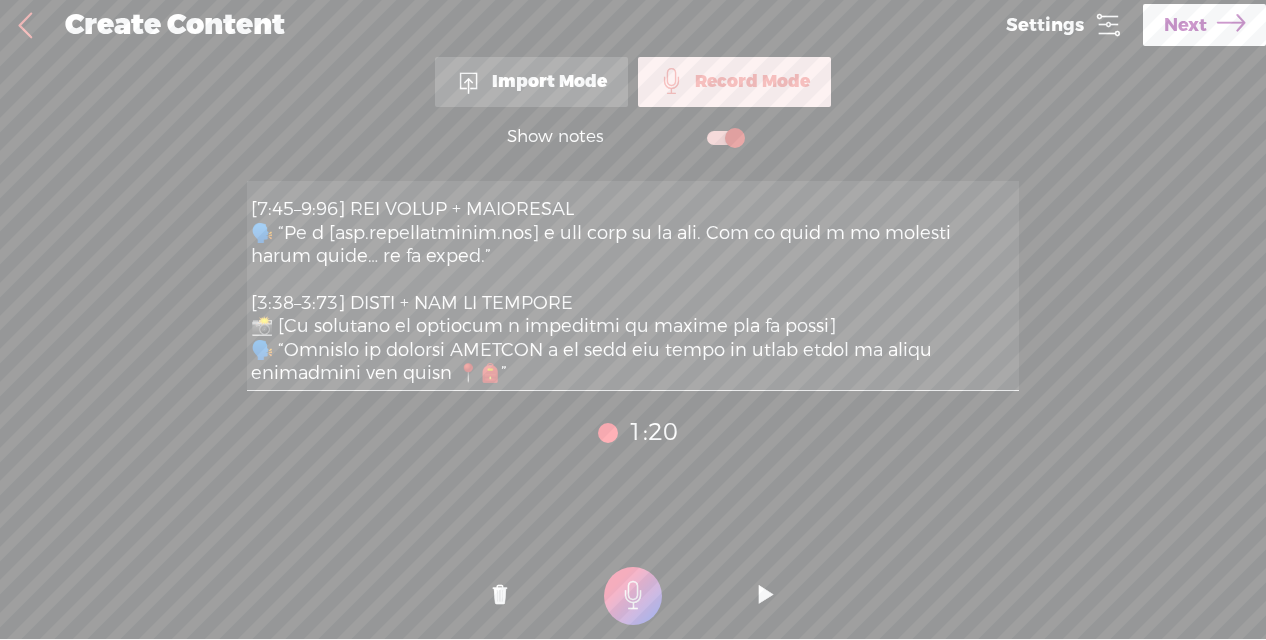 click on "Next" at bounding box center (1204, 25) 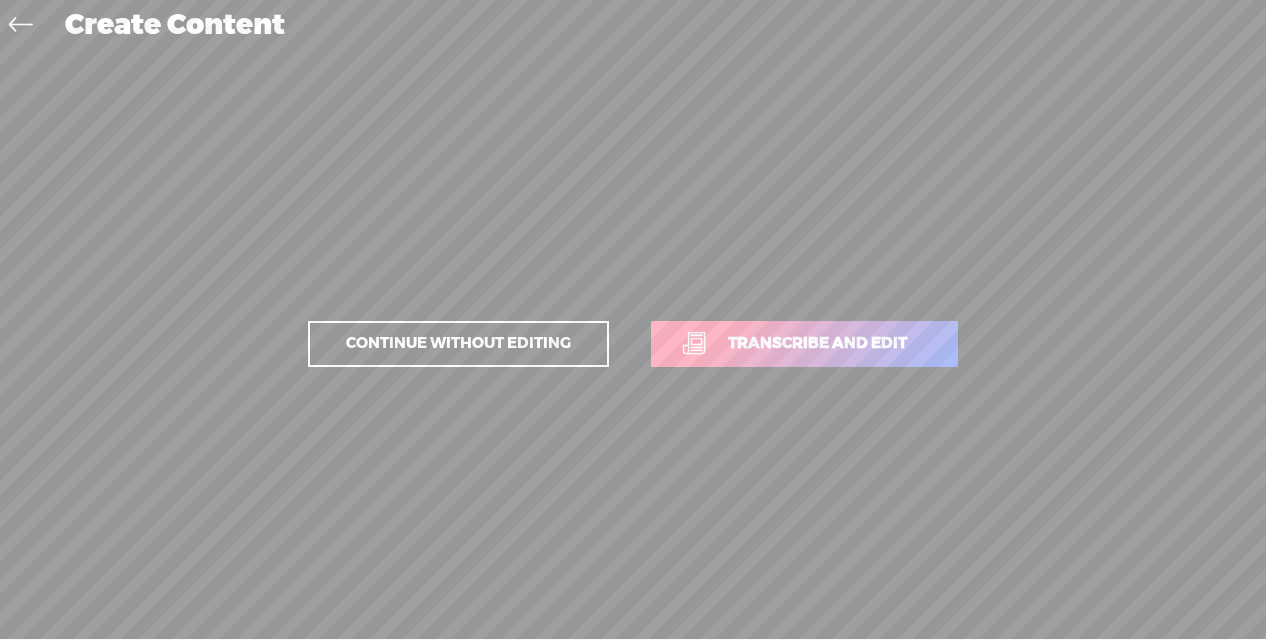 click on "Transcribe and edit" at bounding box center (817, 343) 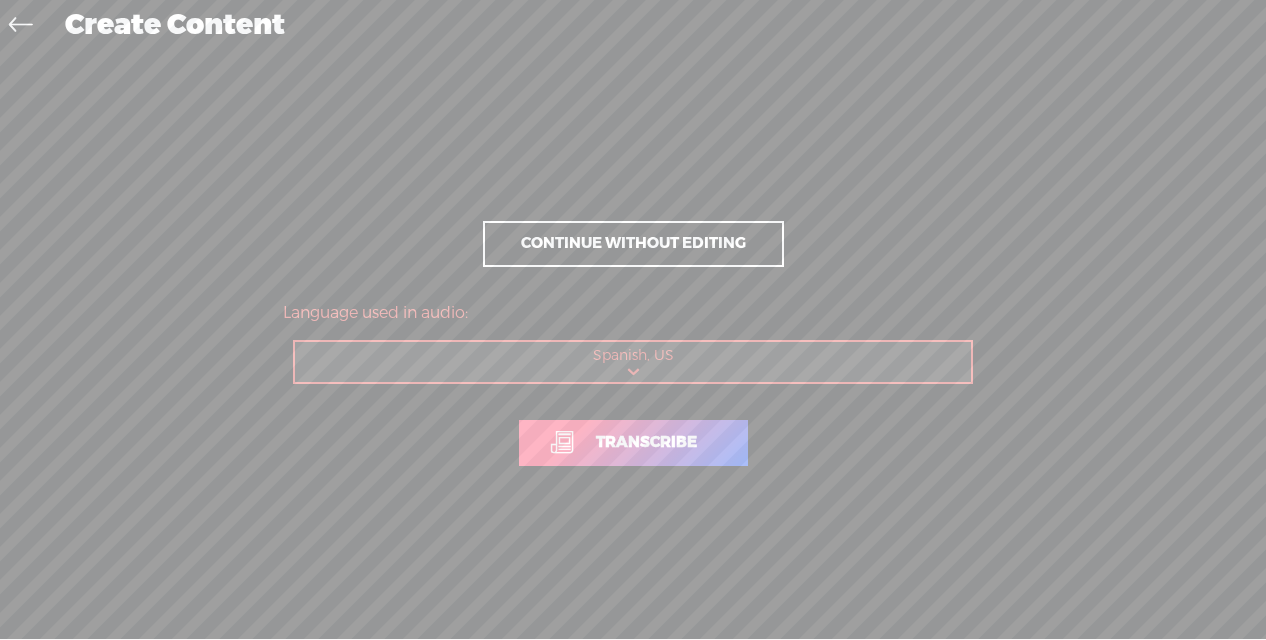 click on "Transcribe" at bounding box center [633, 443] 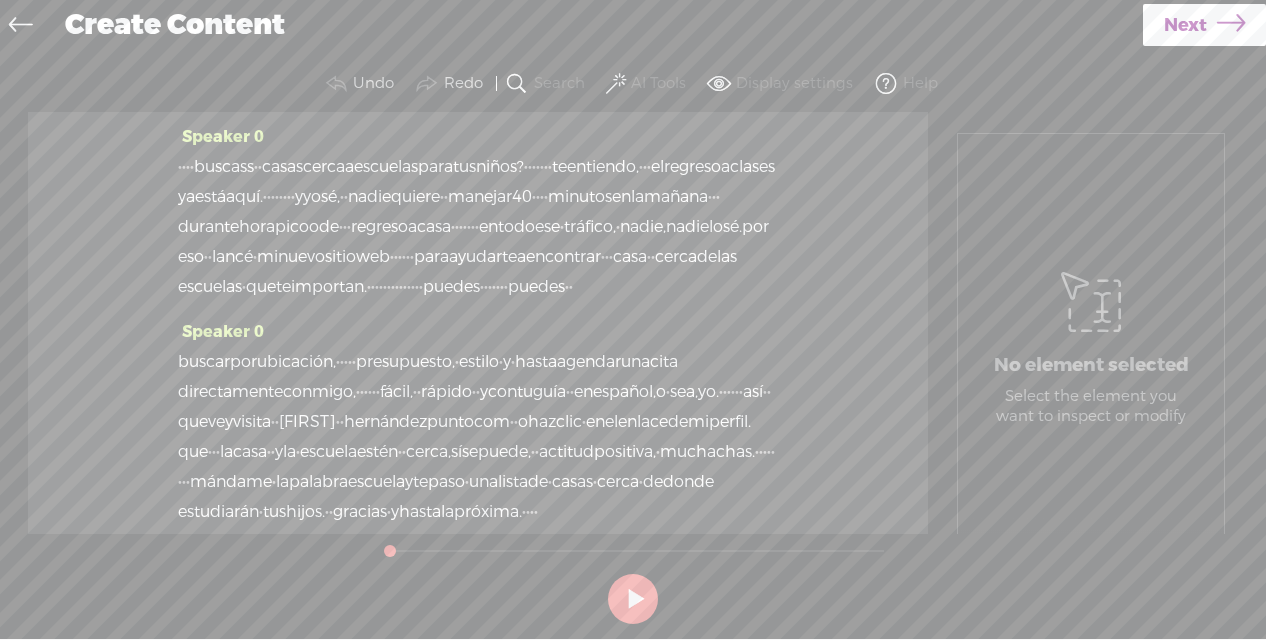 click on "·" at bounding box center (180, 167) 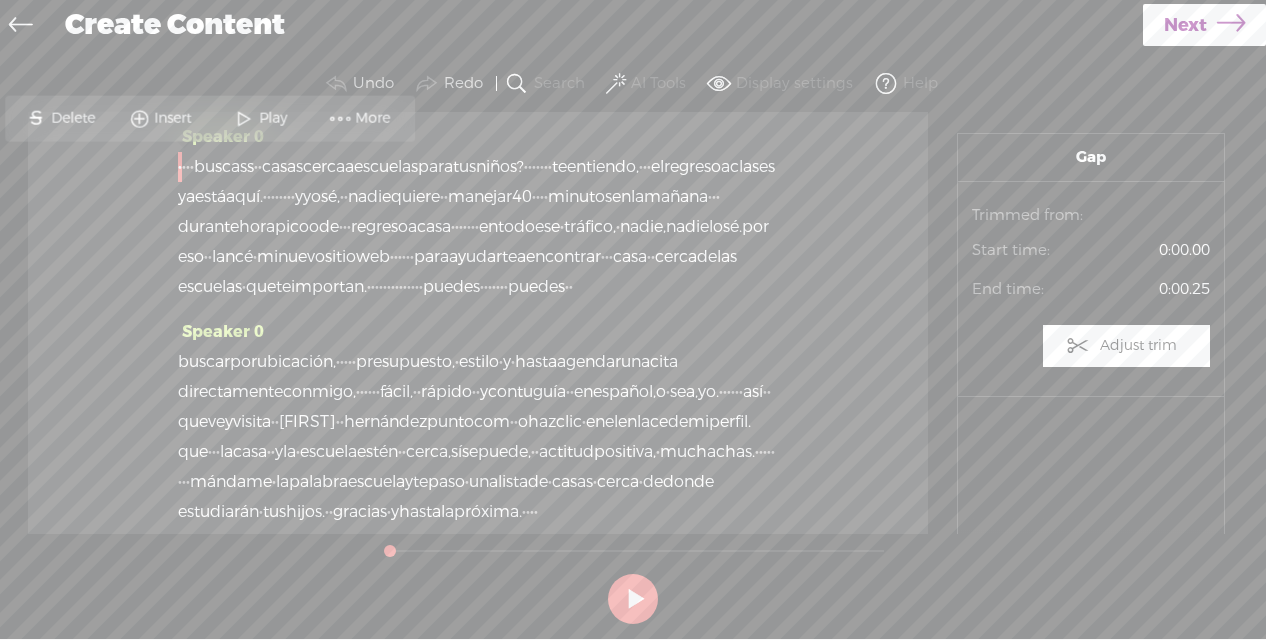click at bounding box center [633, 599] 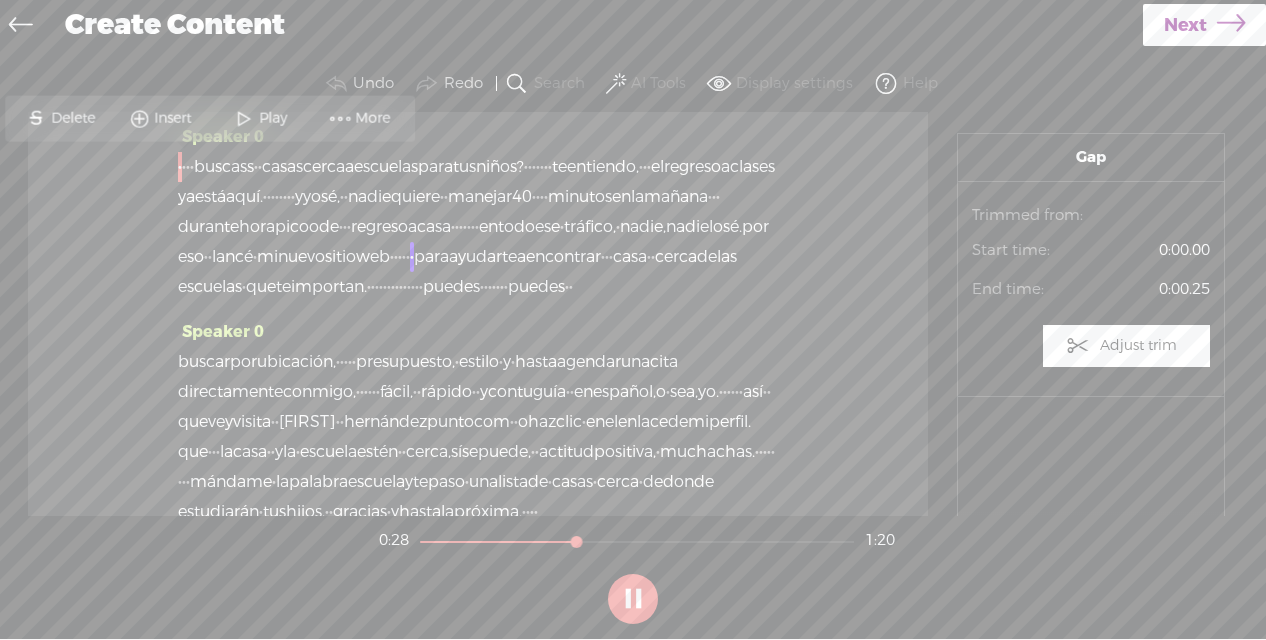 drag, startPoint x: 558, startPoint y: 251, endPoint x: 608, endPoint y: 251, distance: 50 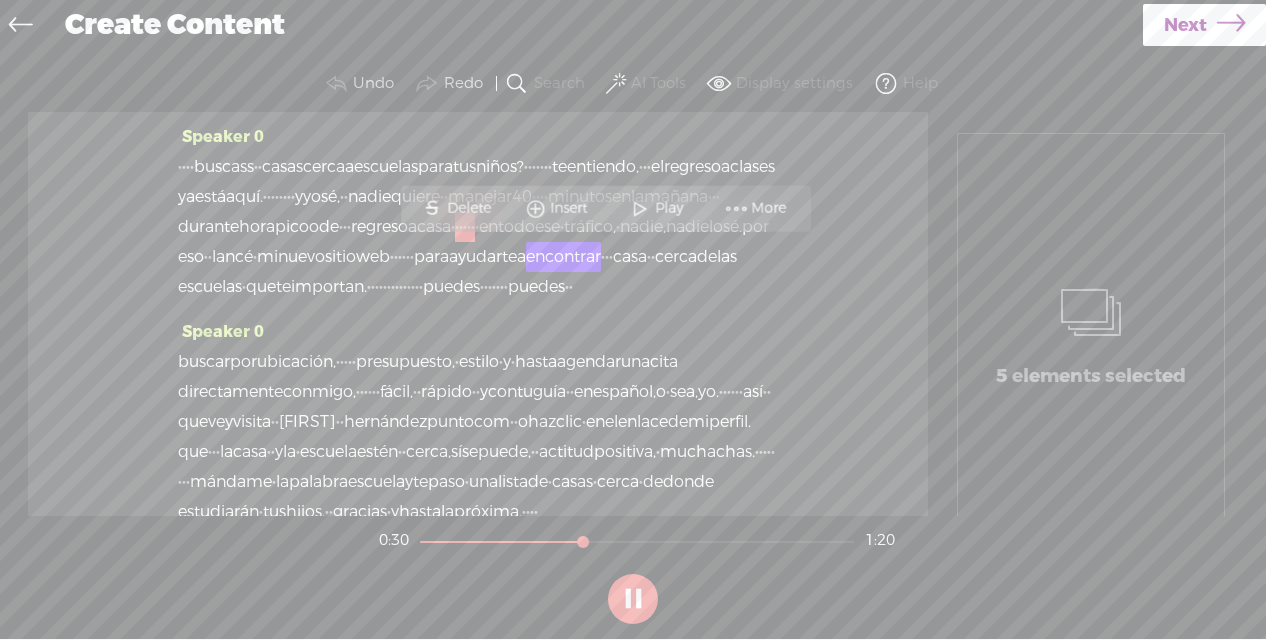 click on "Delete" at bounding box center (471, 209) 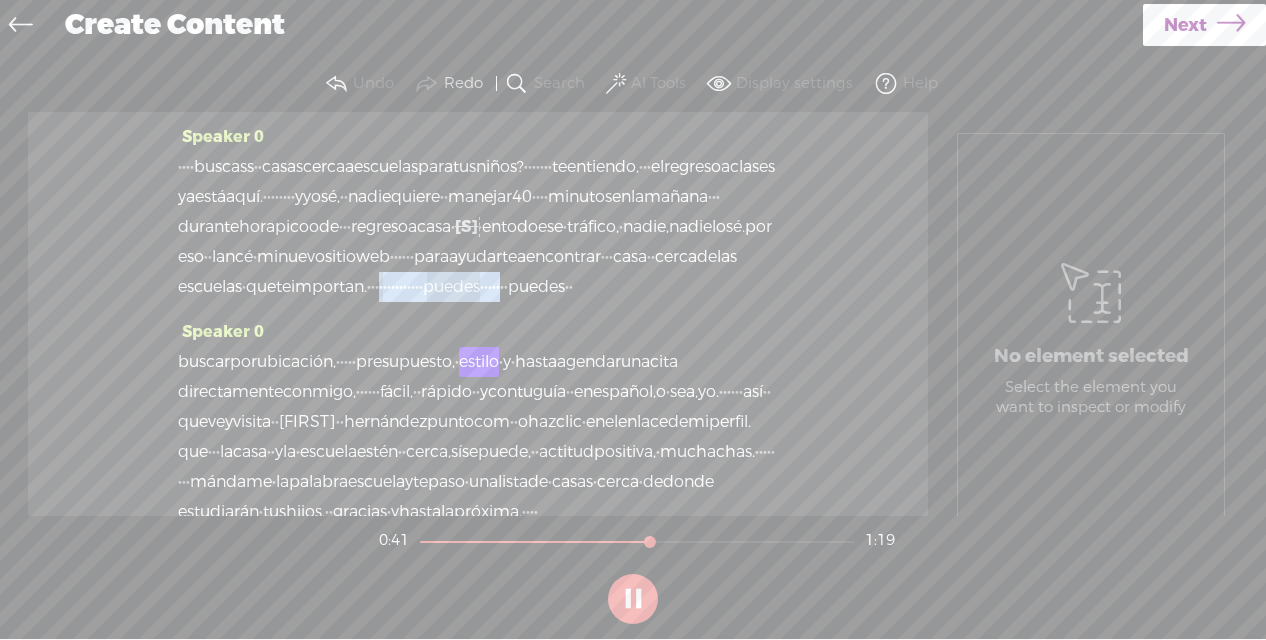 drag, startPoint x: 353, startPoint y: 349, endPoint x: 600, endPoint y: 354, distance: 247.0506 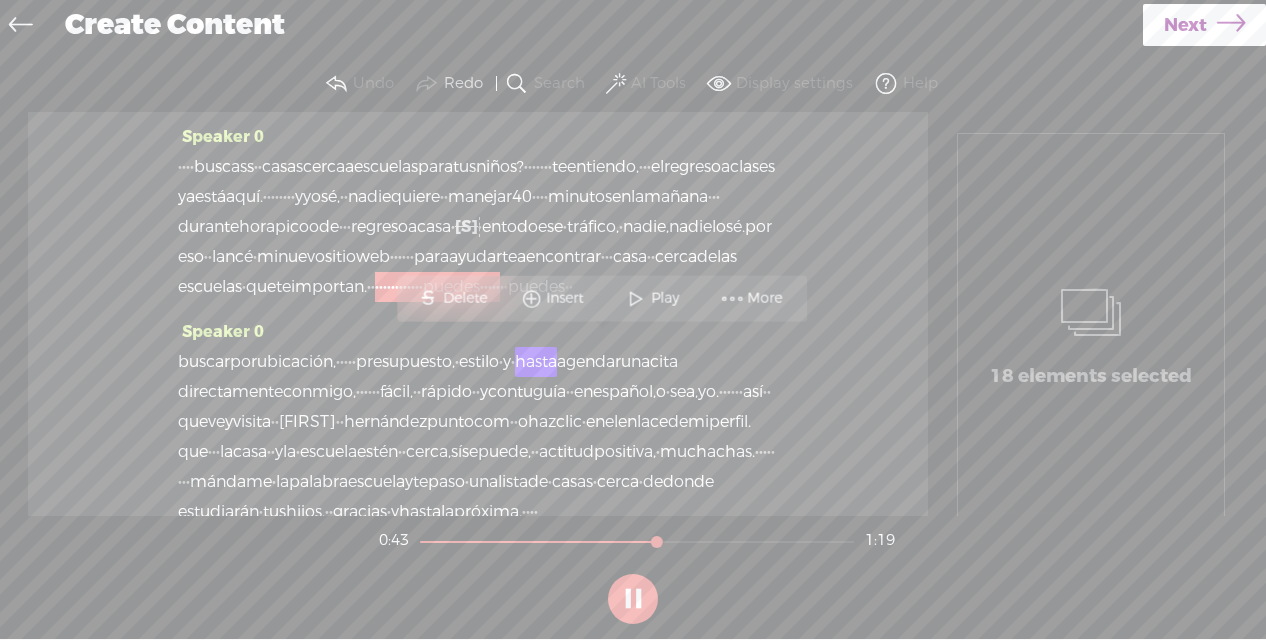 click on "Delete" at bounding box center [467, 299] 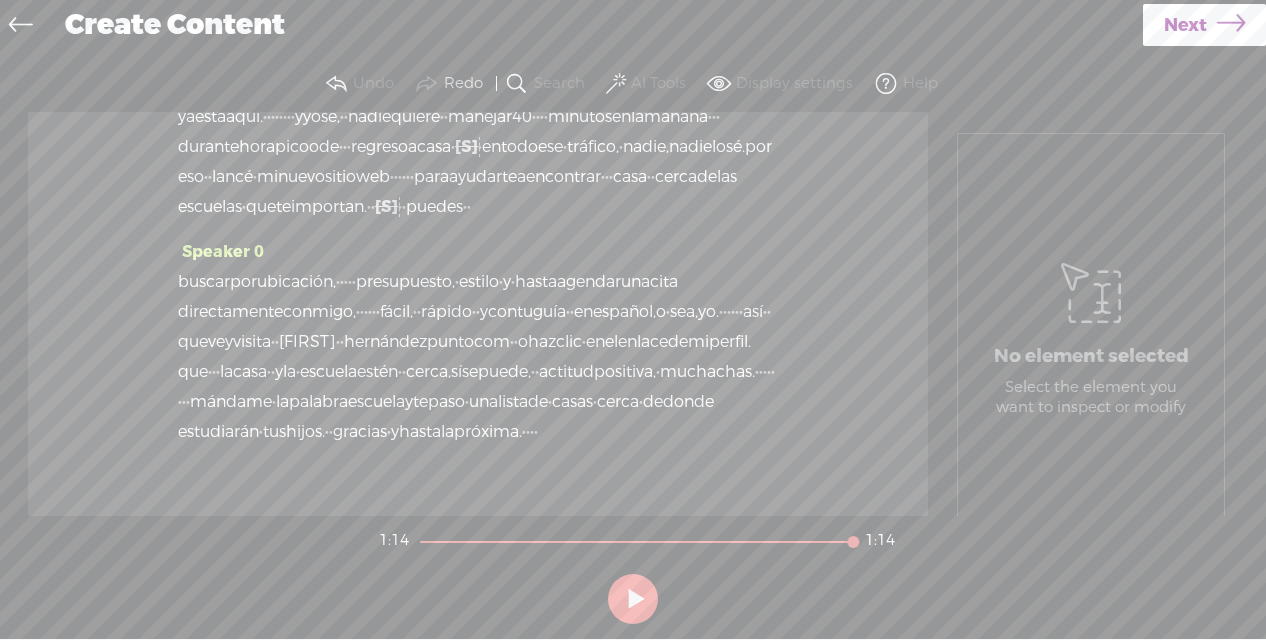 scroll, scrollTop: 0, scrollLeft: 0, axis: both 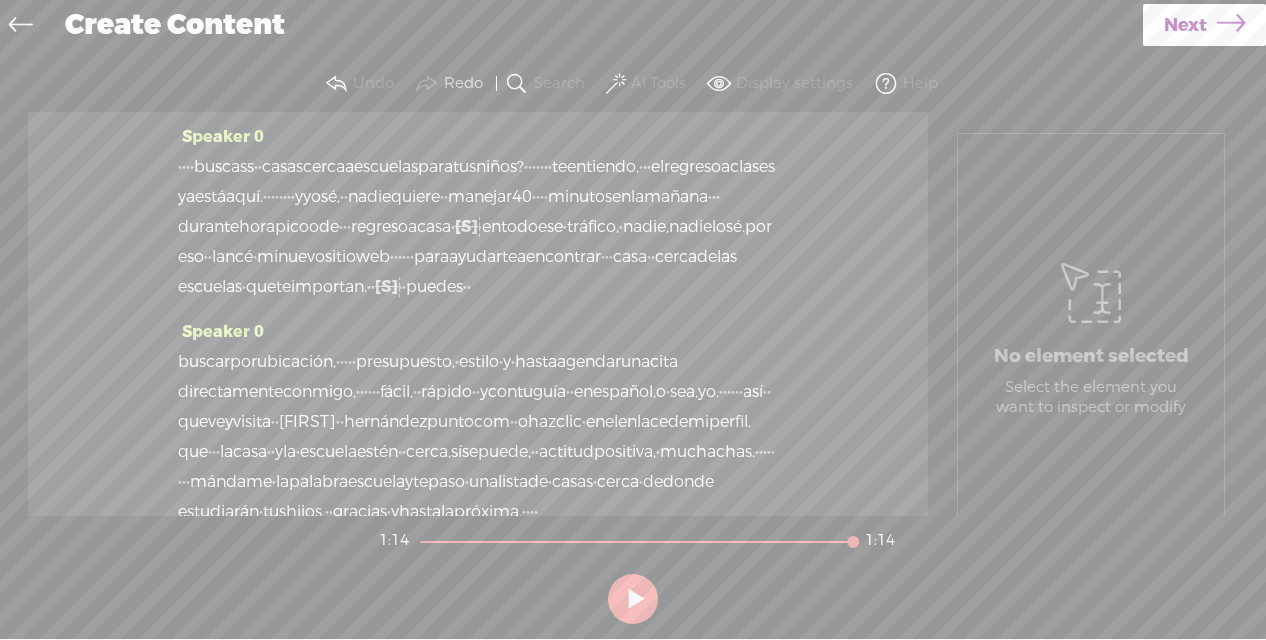 click on "Next" at bounding box center (1185, 25) 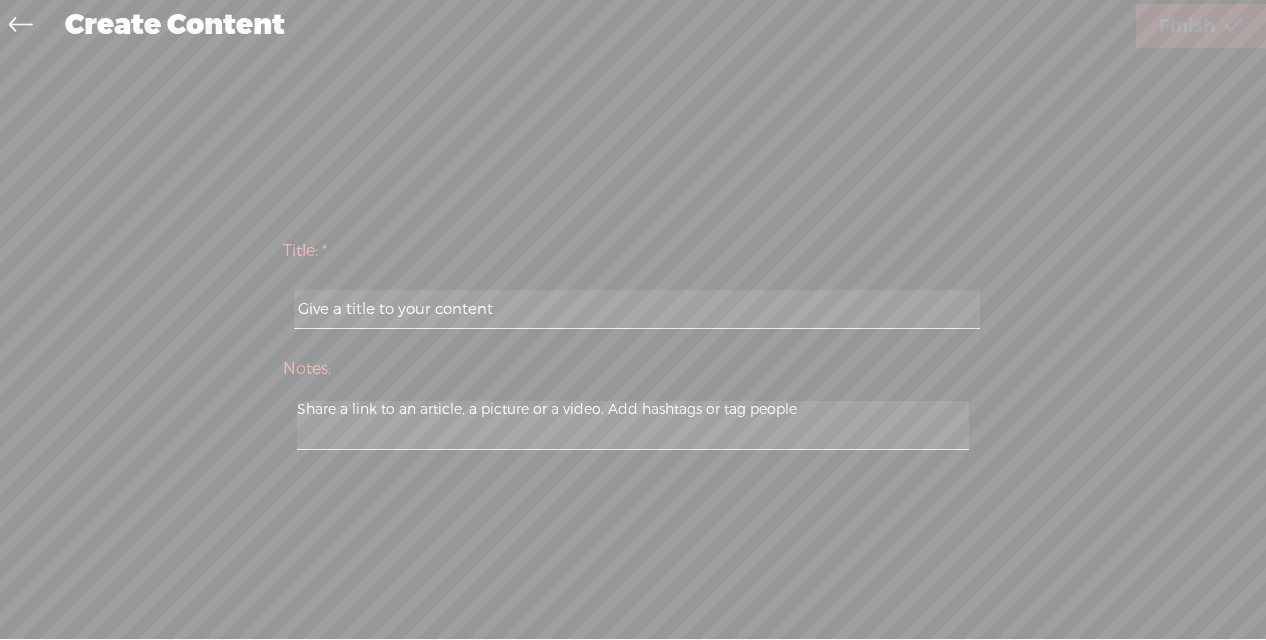 click at bounding box center [636, 309] 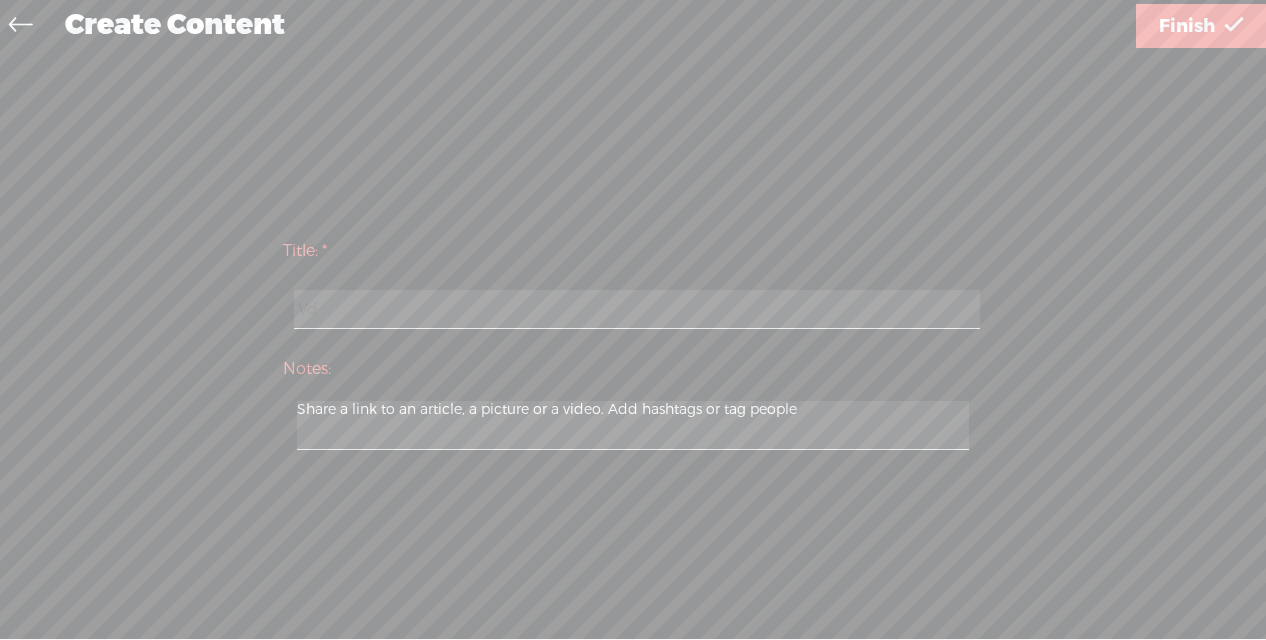 type on "V" 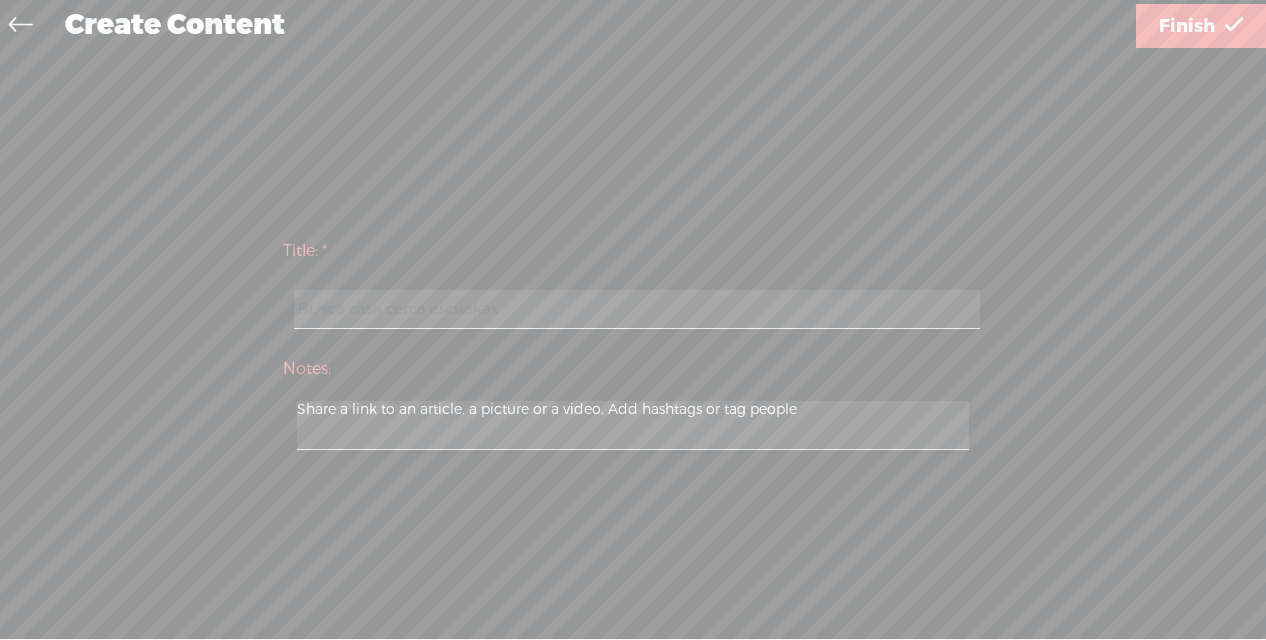 type on "BUsca casa cerca escuekas" 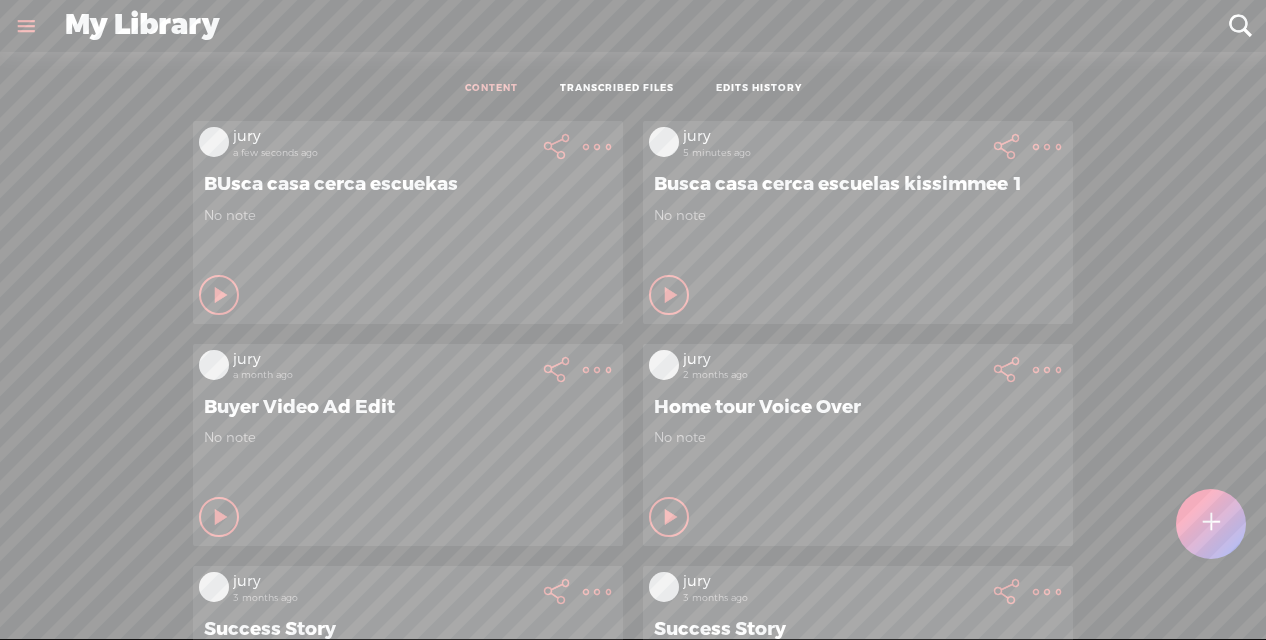 click at bounding box center (597, 147) 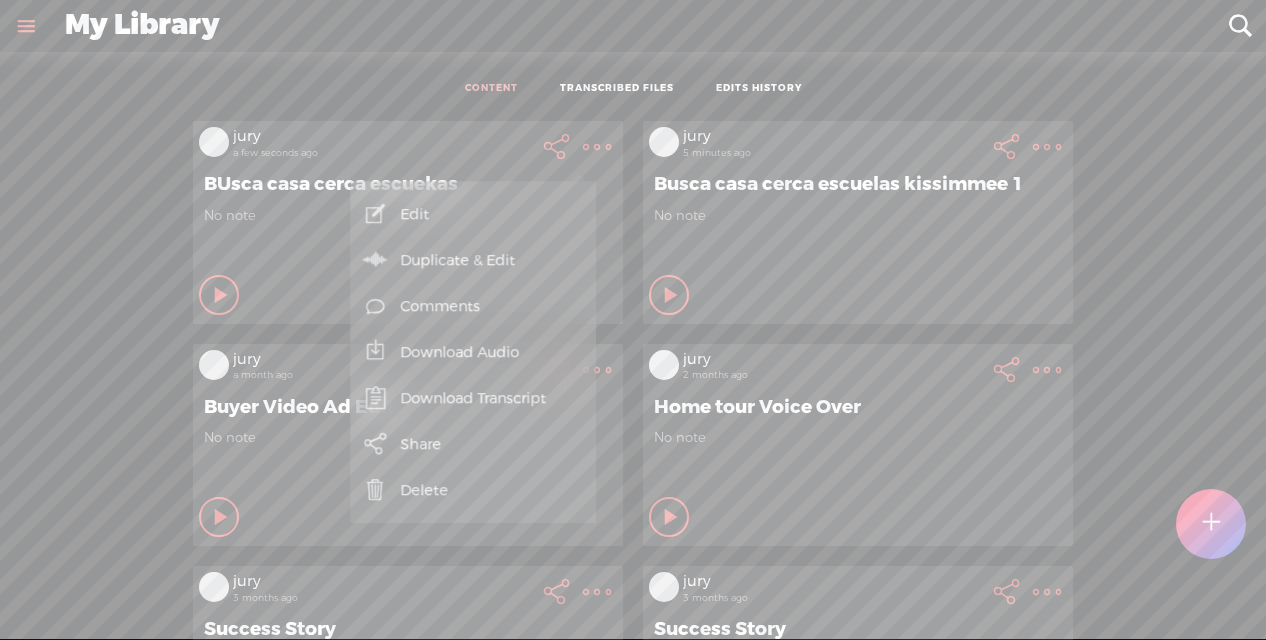 click on "Download Audio" at bounding box center [473, 352] 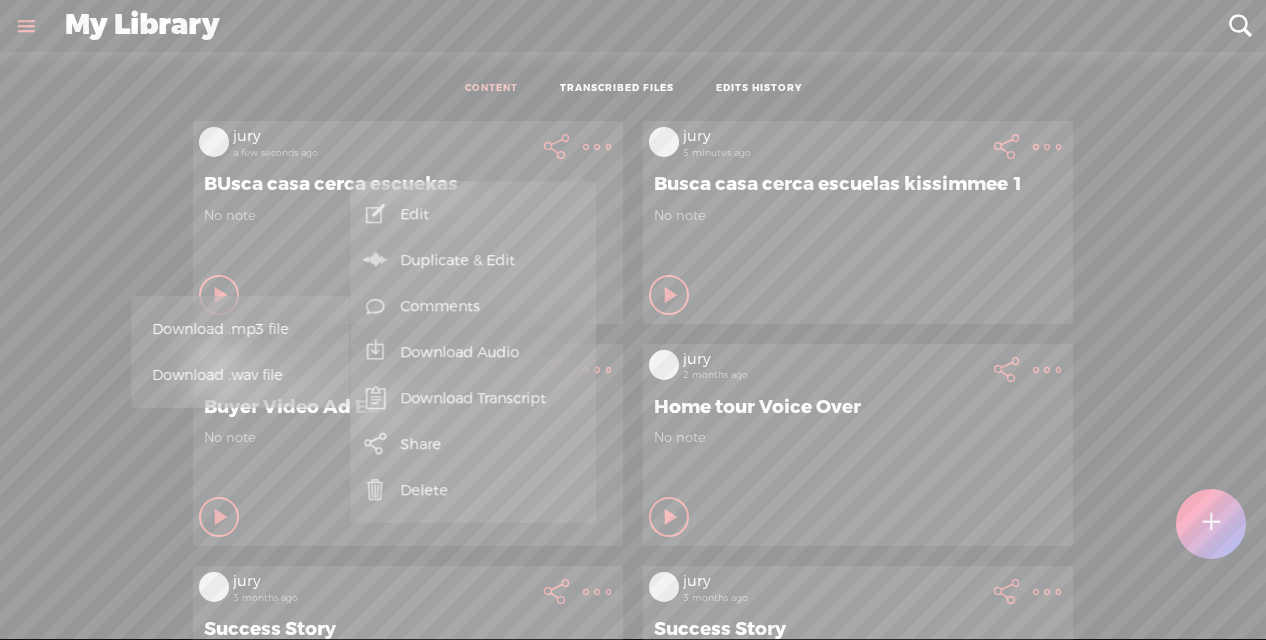 click on "Download .mp3 file" at bounding box center [240, 329] 